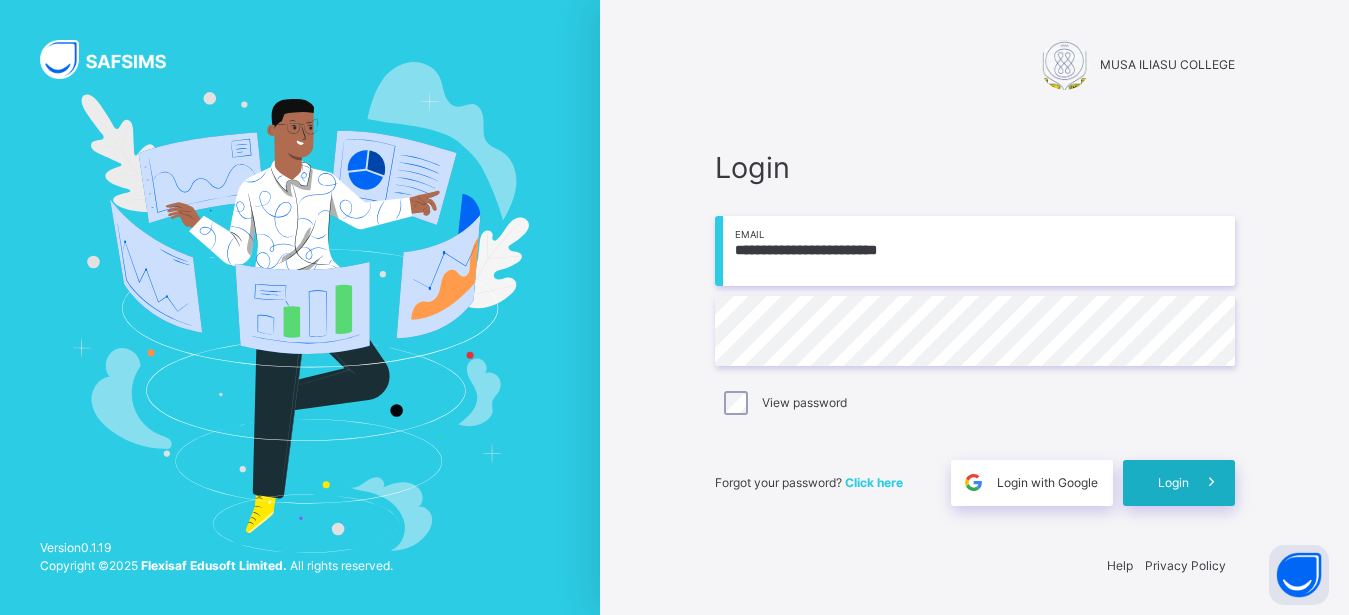scroll, scrollTop: 0, scrollLeft: 0, axis: both 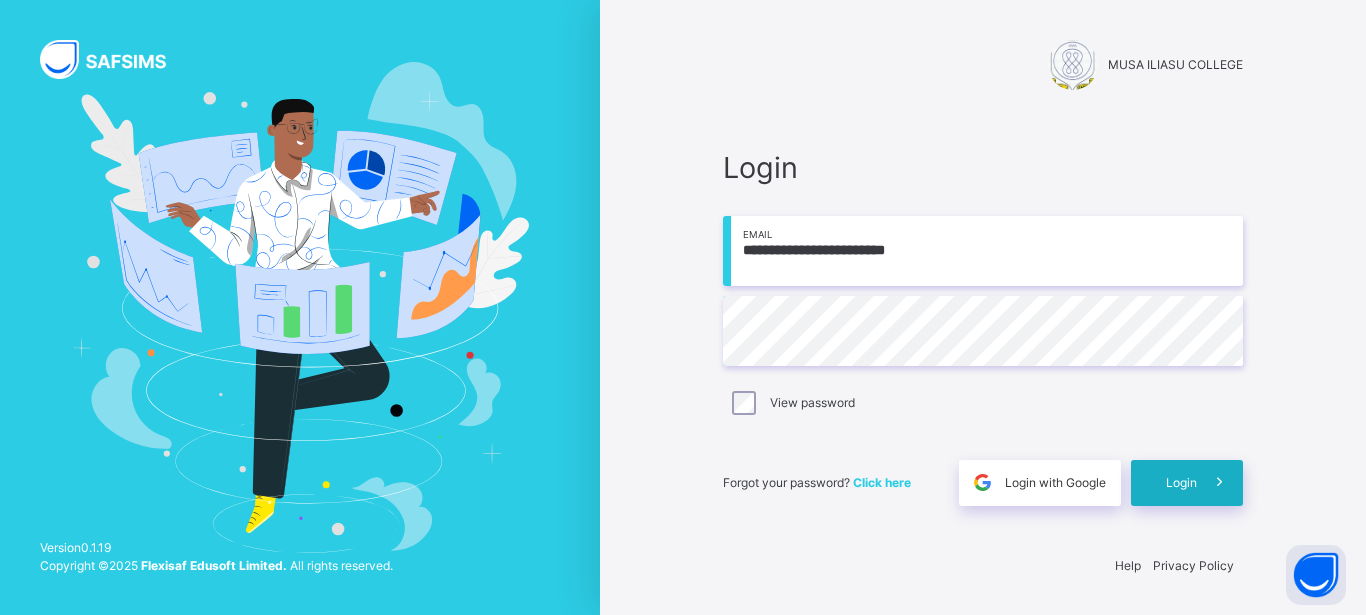 type on "**********" 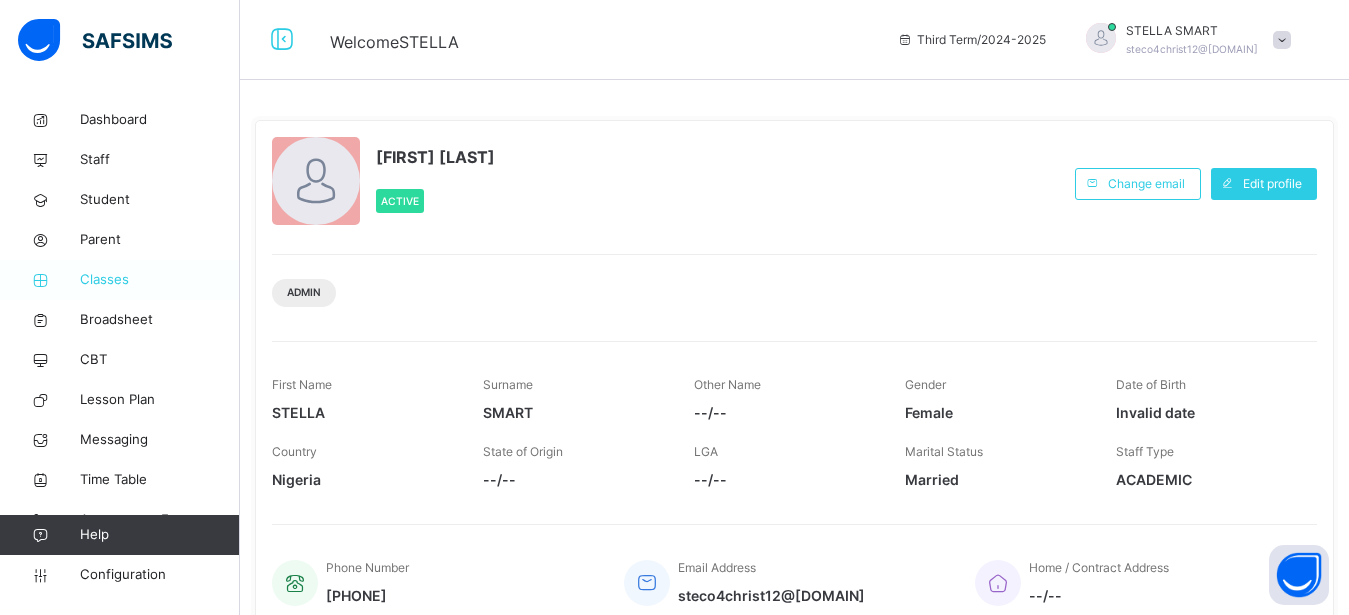 click on "Classes" at bounding box center (160, 280) 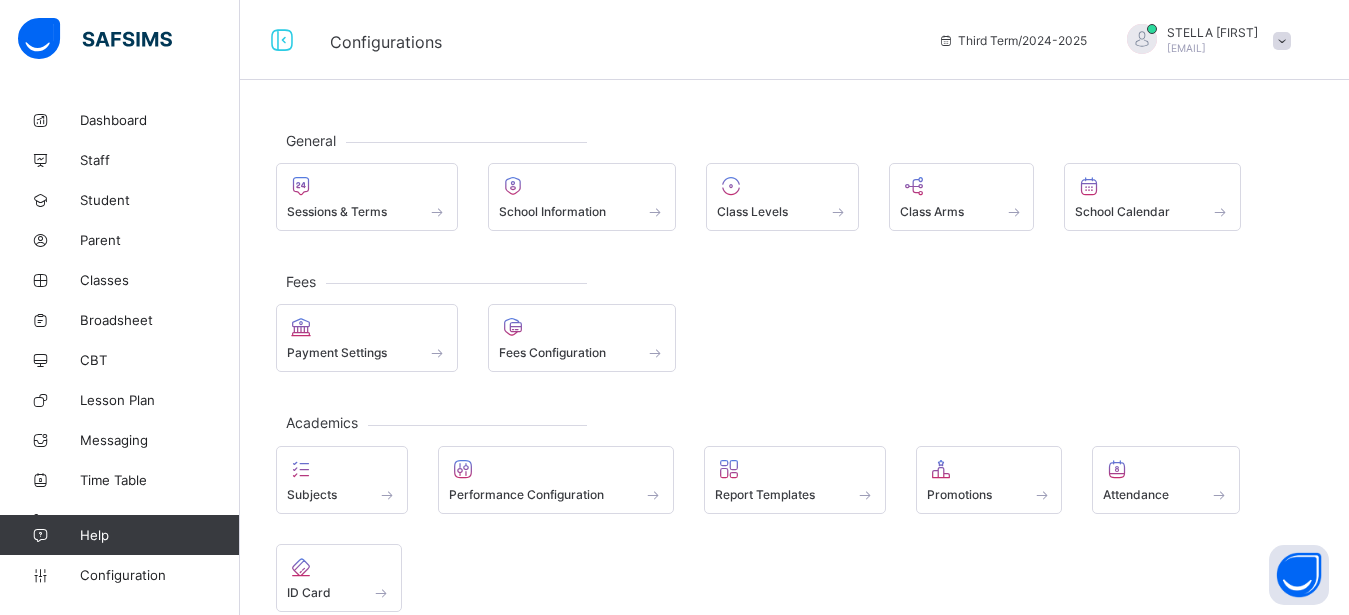 scroll, scrollTop: 0, scrollLeft: 0, axis: both 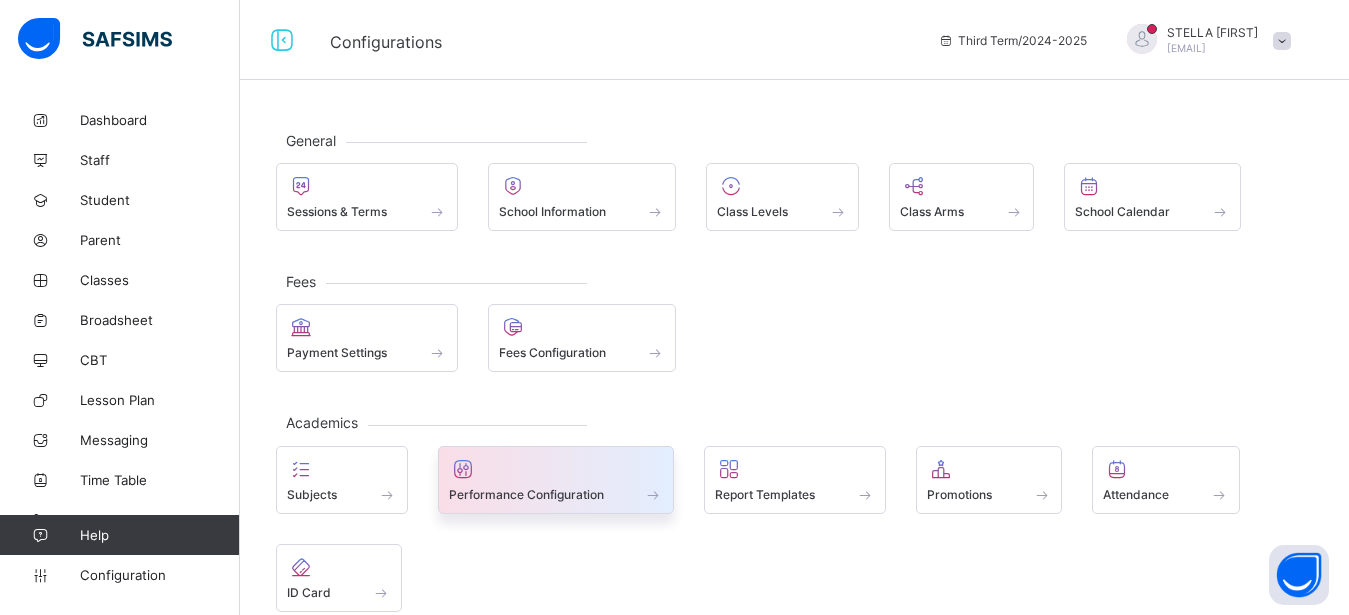 click at bounding box center (556, 483) 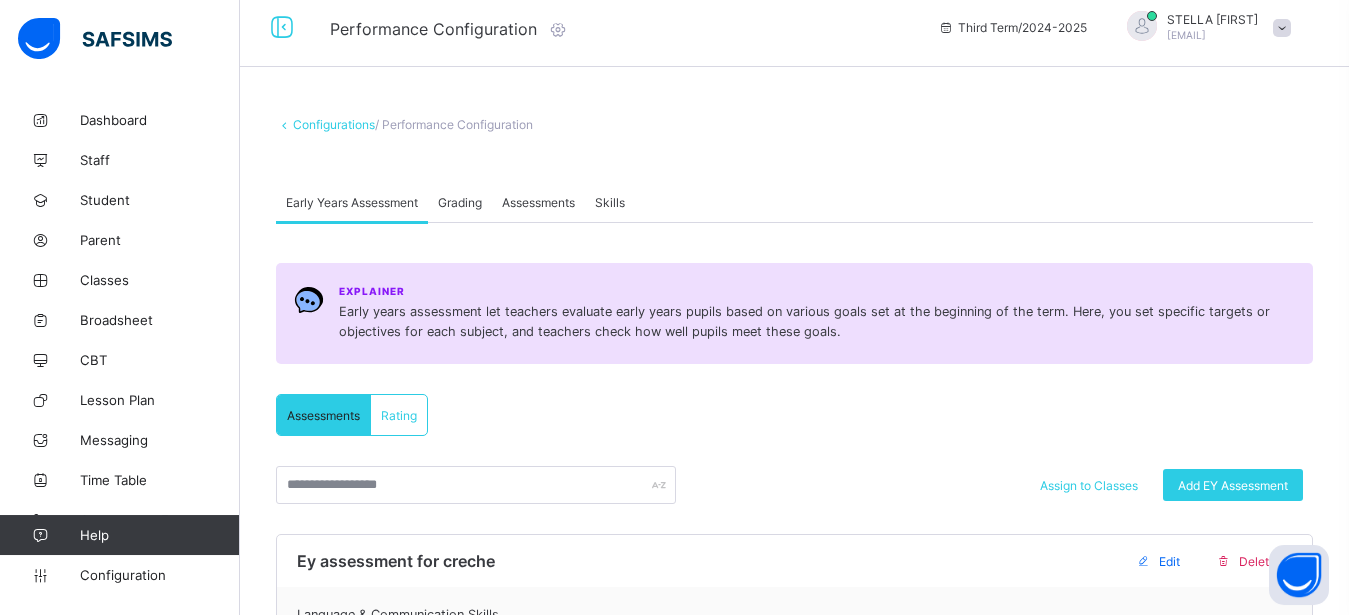 scroll, scrollTop: 0, scrollLeft: 0, axis: both 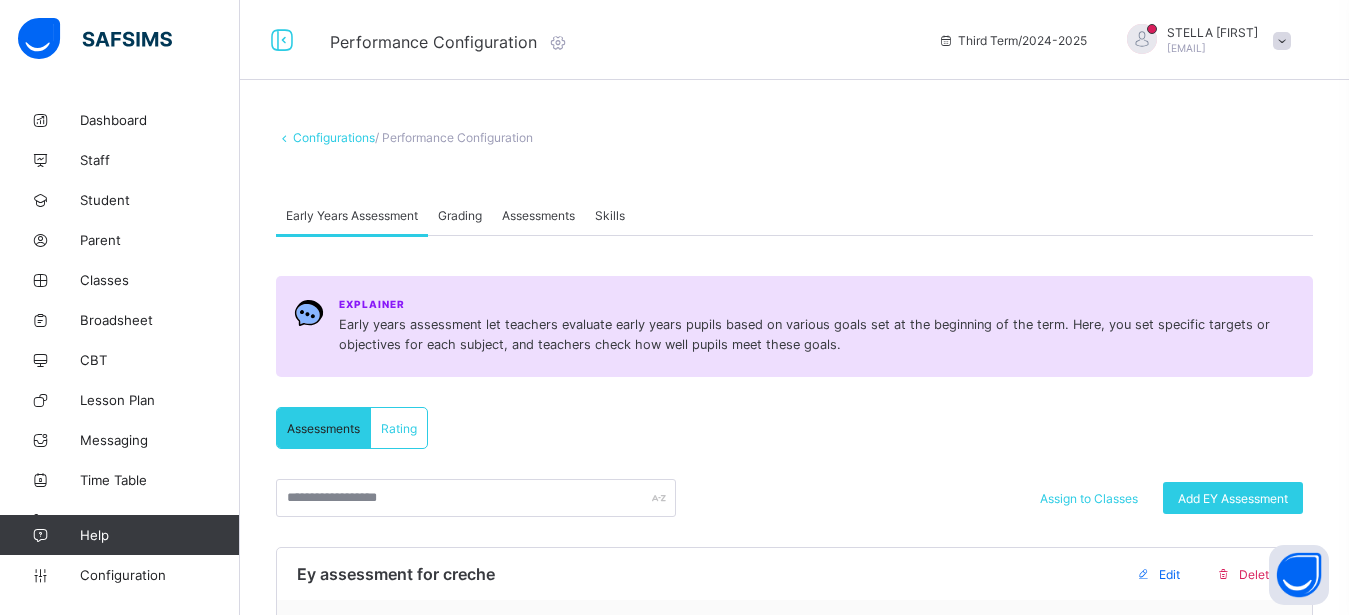 click on "Grading" at bounding box center [460, 215] 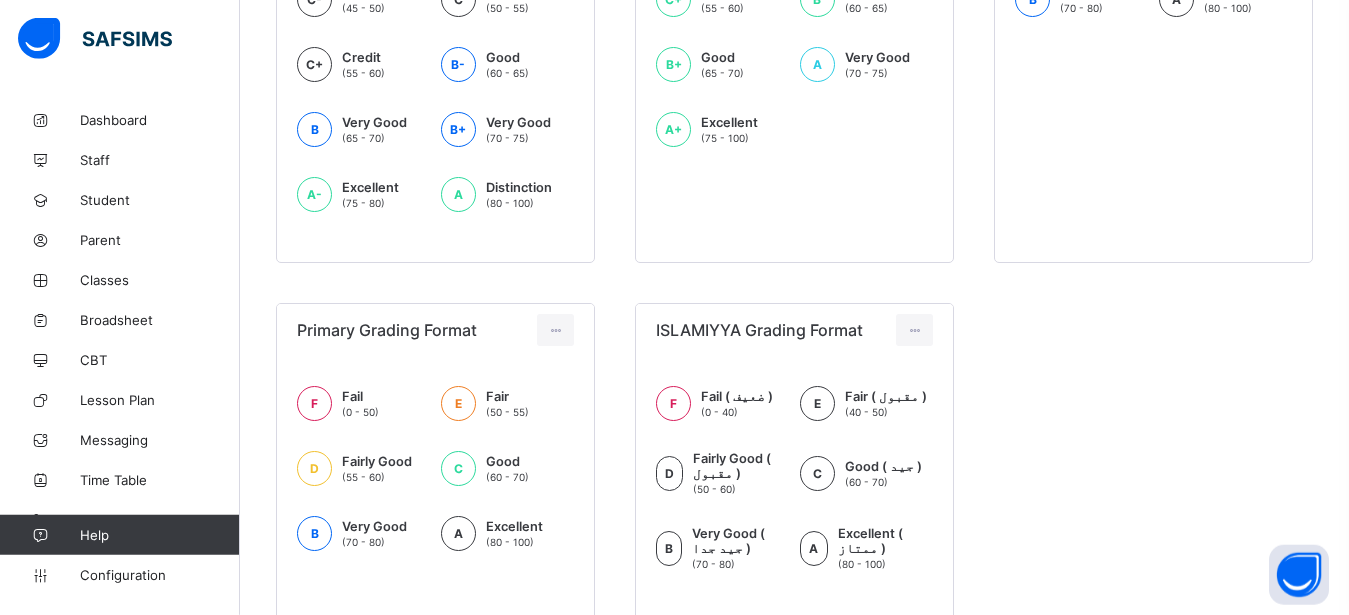 scroll, scrollTop: 740, scrollLeft: 0, axis: vertical 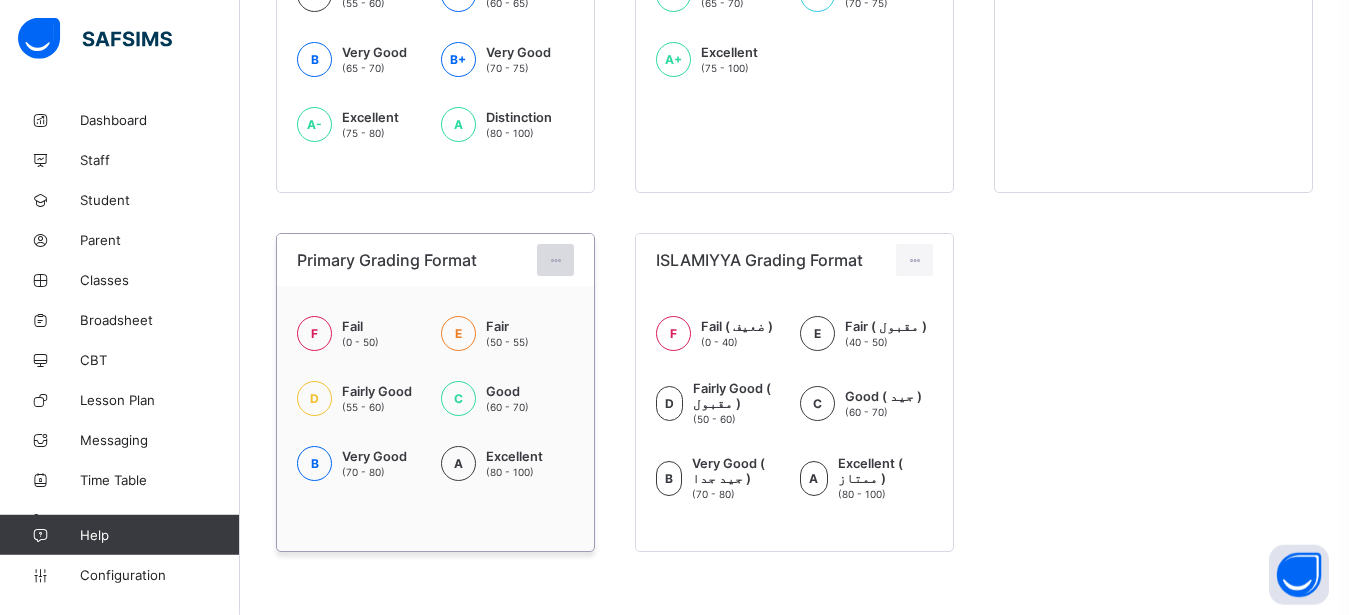 click at bounding box center [555, 260] 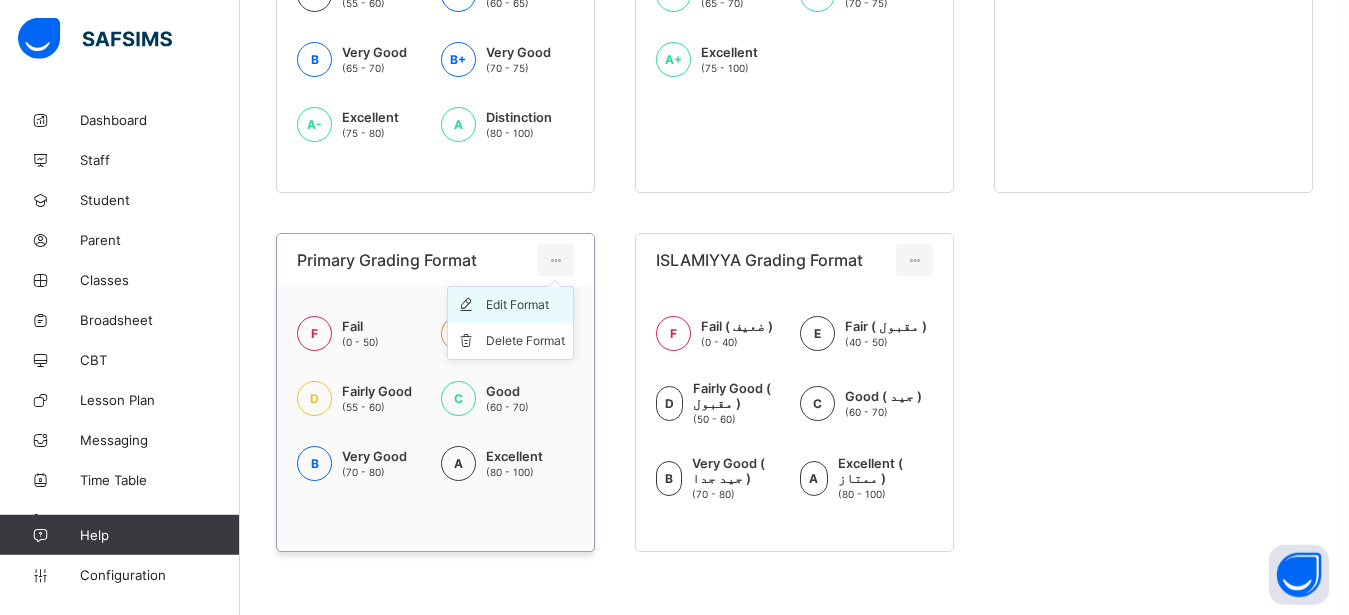 click on "Edit Format" at bounding box center (525, 305) 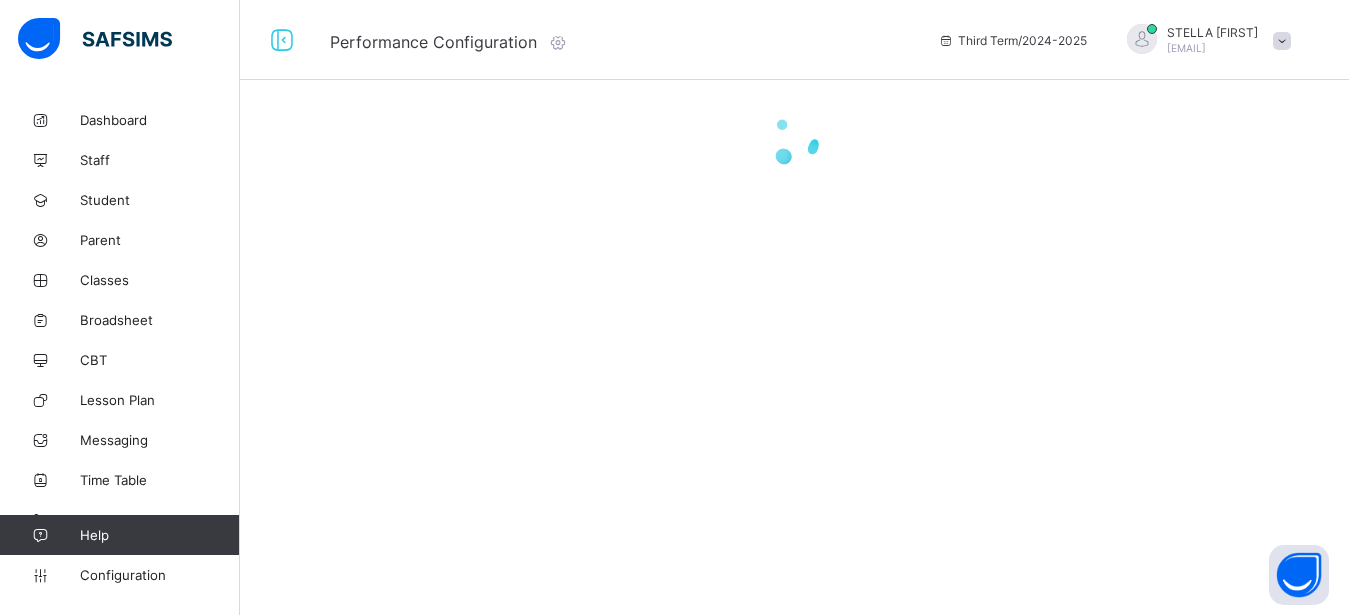 scroll, scrollTop: 0, scrollLeft: 0, axis: both 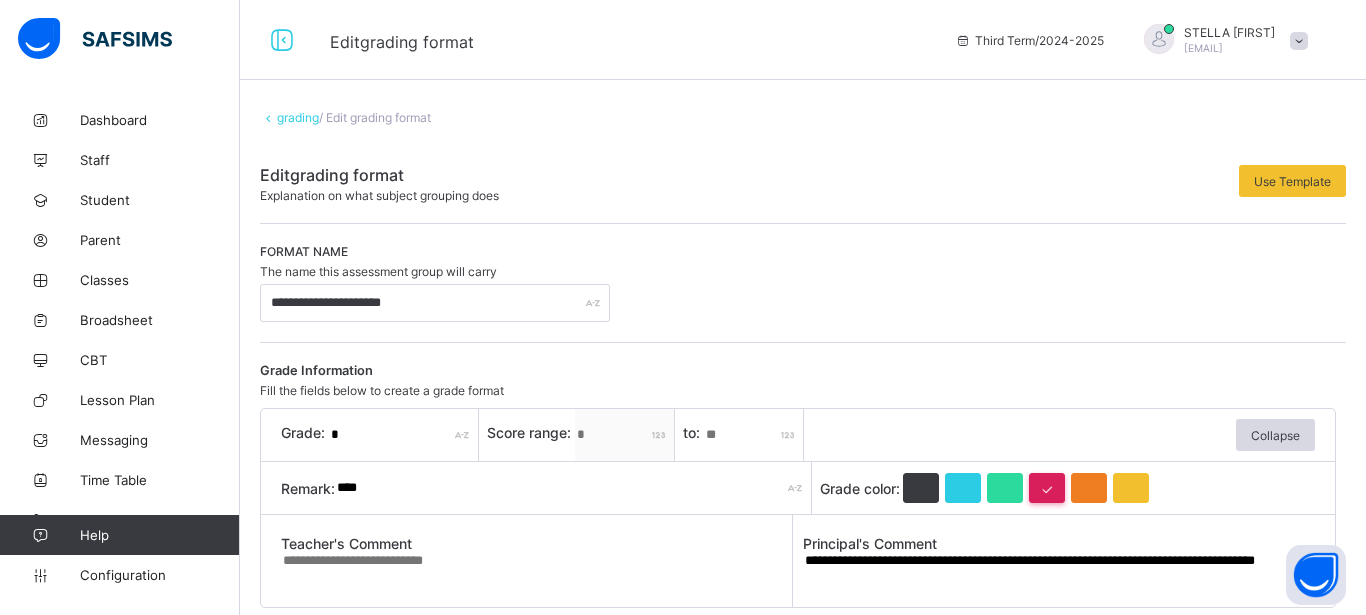 type on "**********" 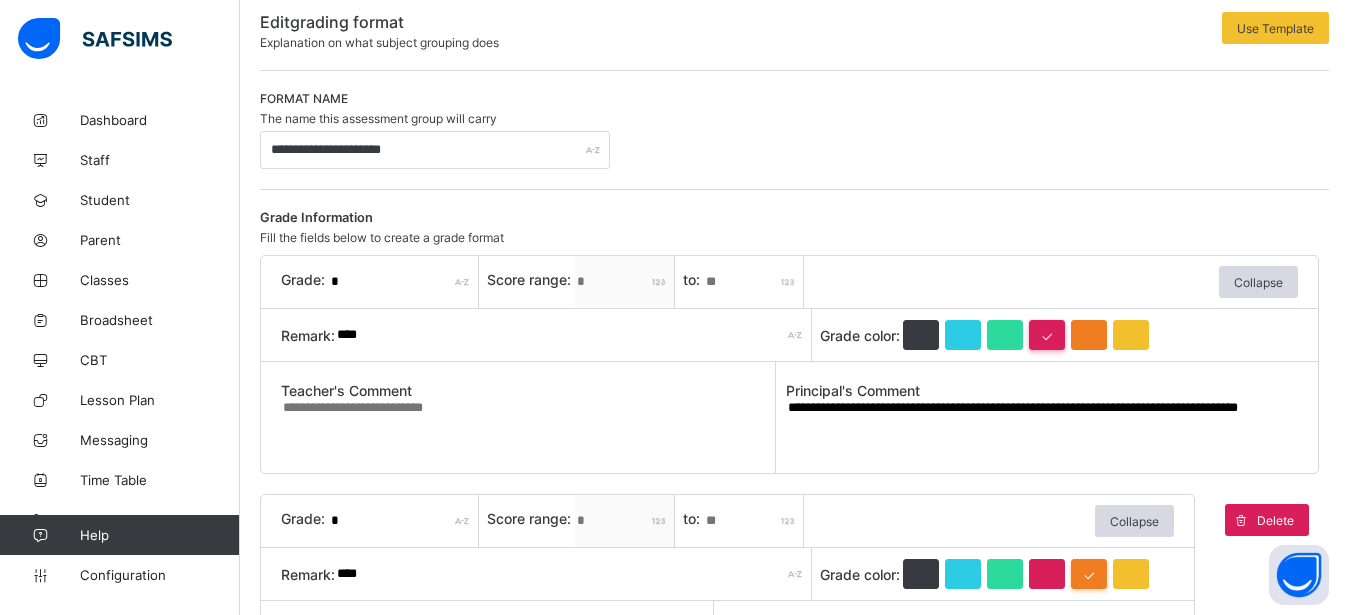 scroll, scrollTop: 204, scrollLeft: 0, axis: vertical 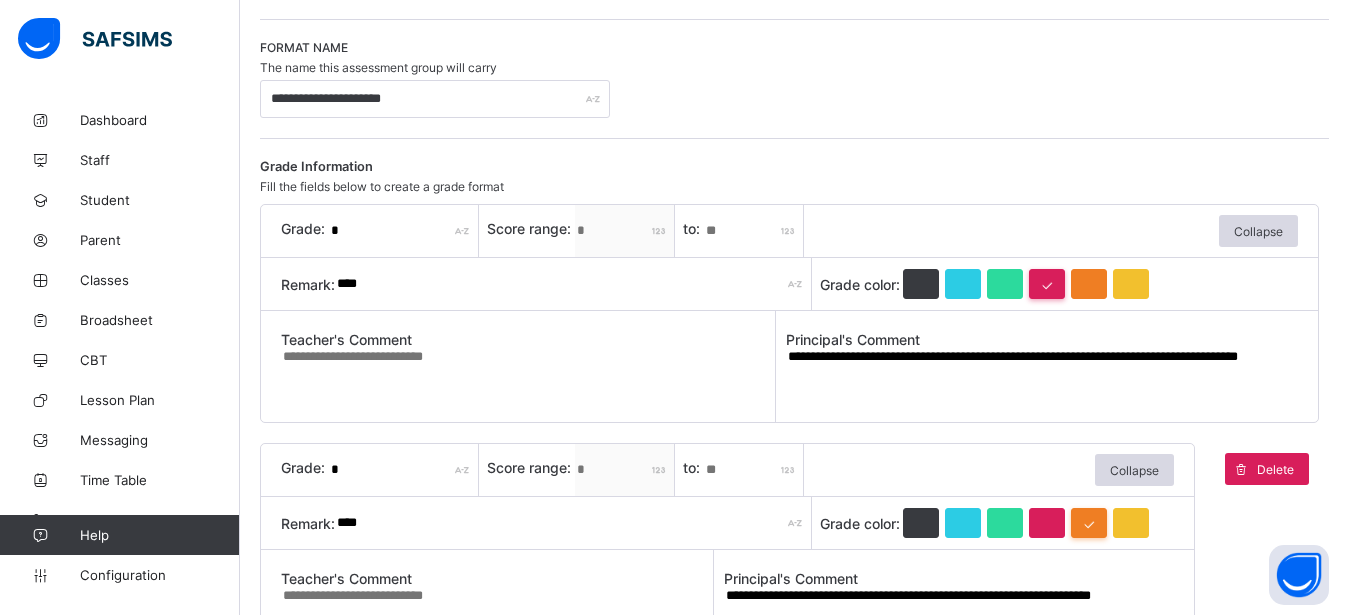 drag, startPoint x: 806, startPoint y: 357, endPoint x: 949, endPoint y: 384, distance: 145.52663 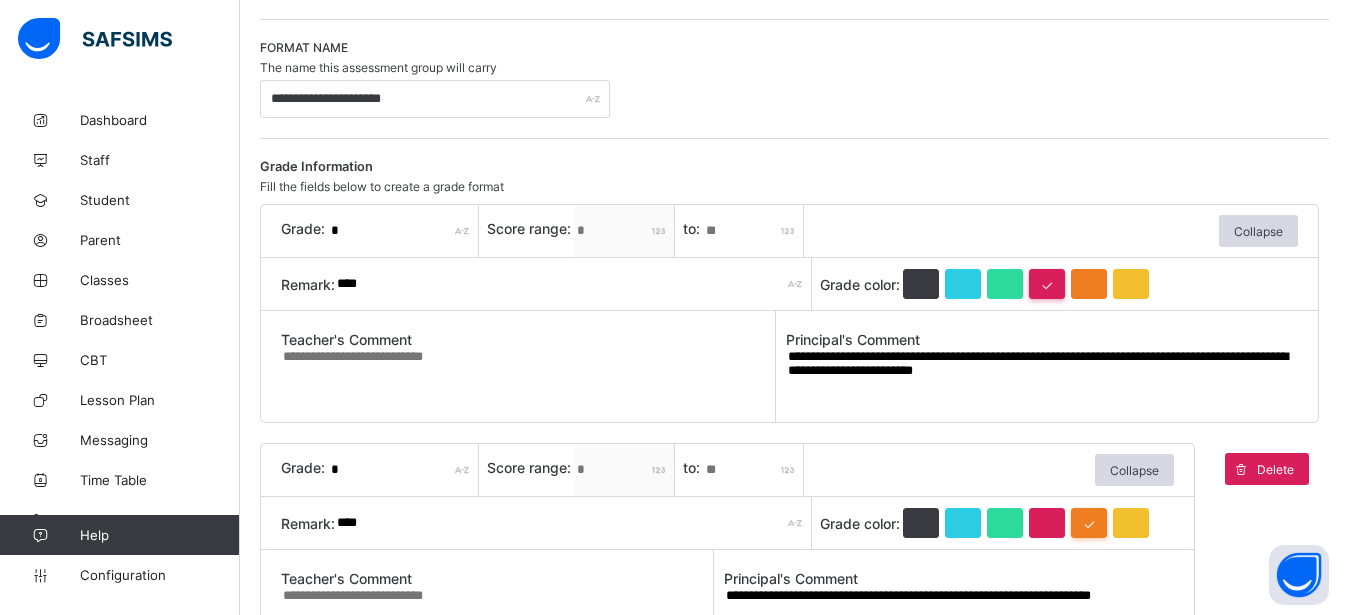 click on "**********" at bounding box center (1042, 373) 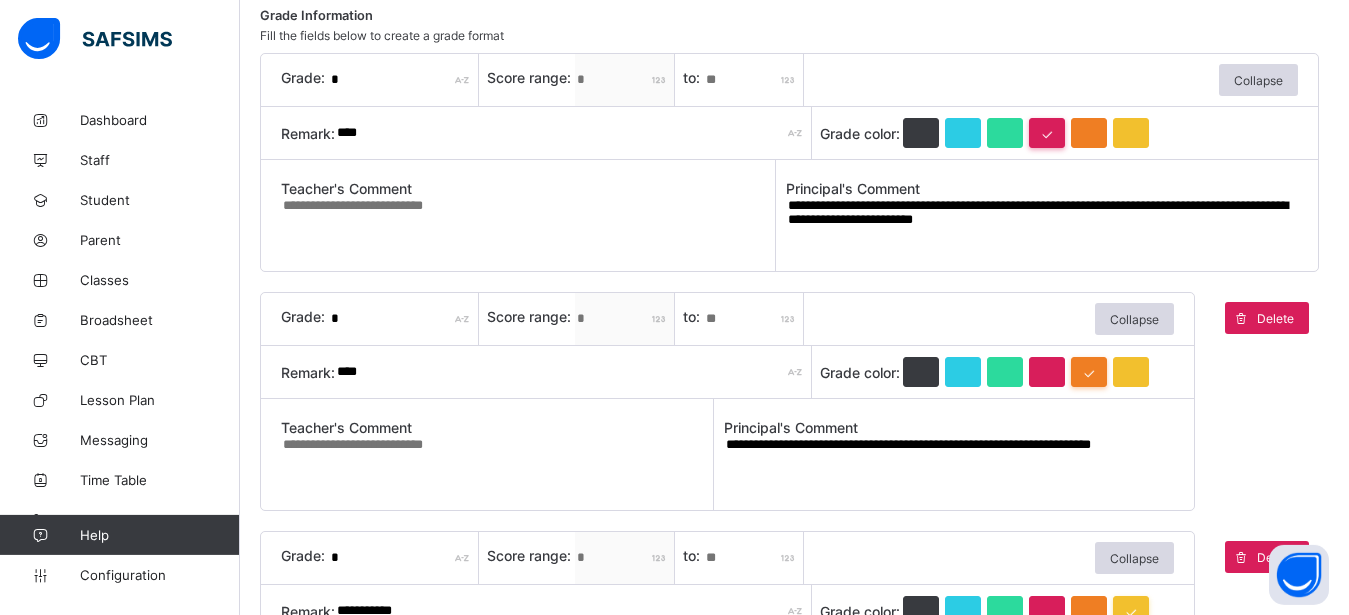 scroll, scrollTop: 352, scrollLeft: 0, axis: vertical 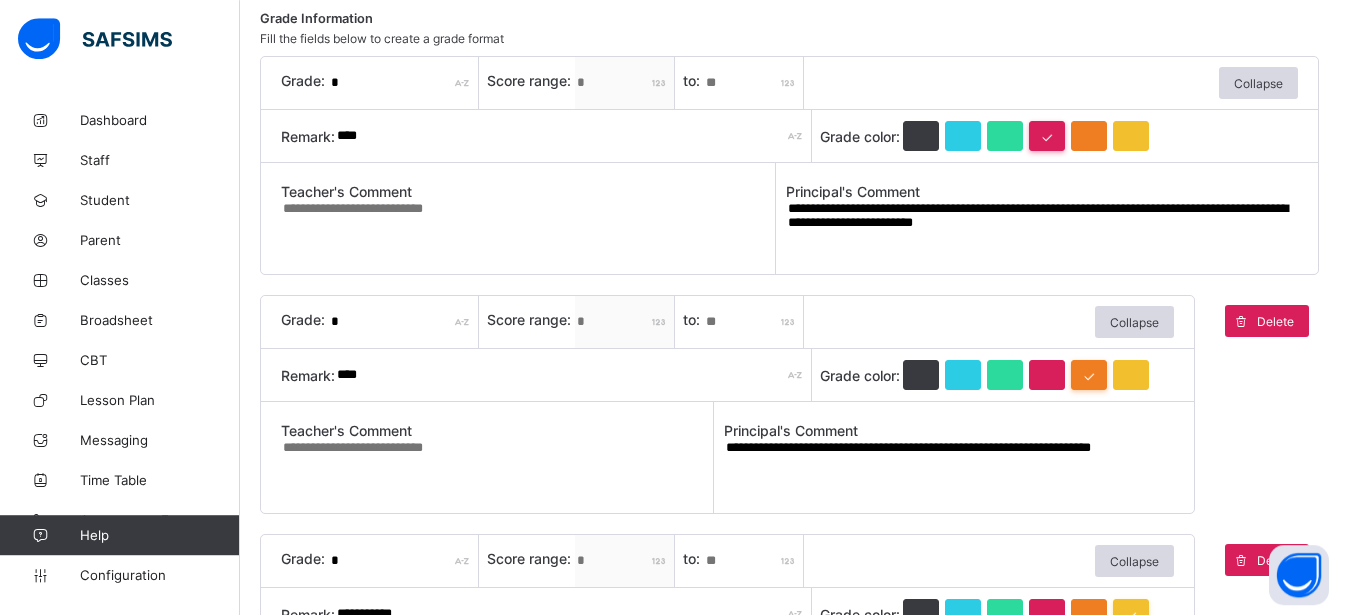 type on "**********" 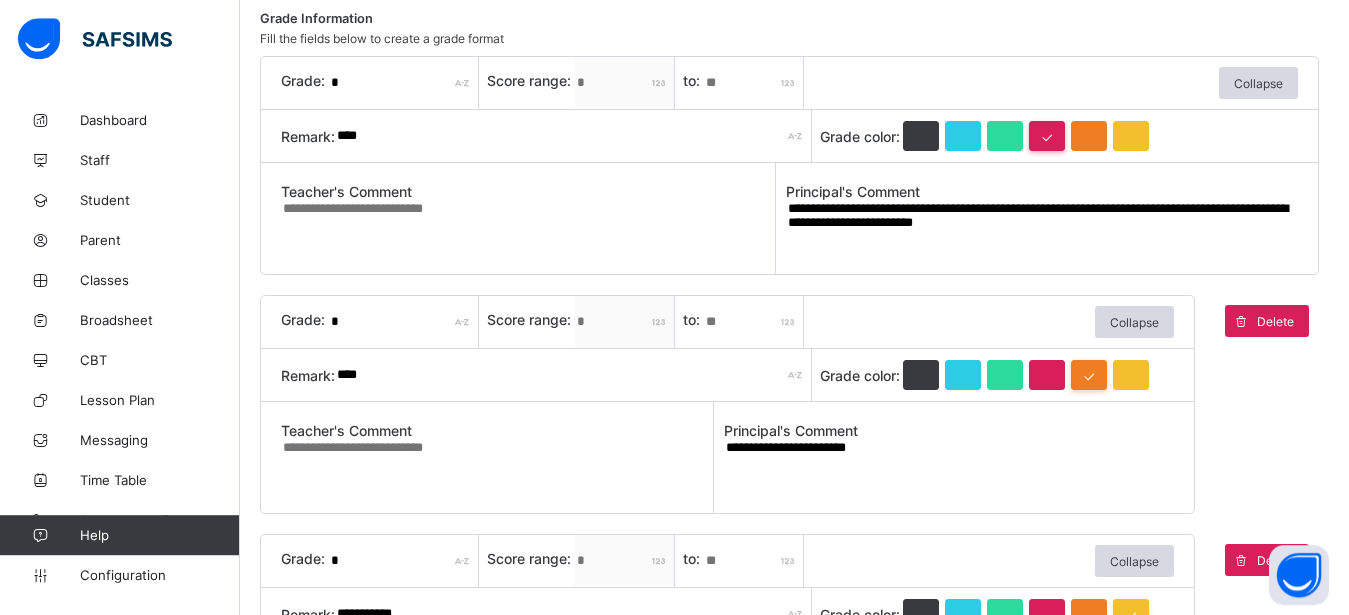 click on "**********" at bounding box center (949, 464) 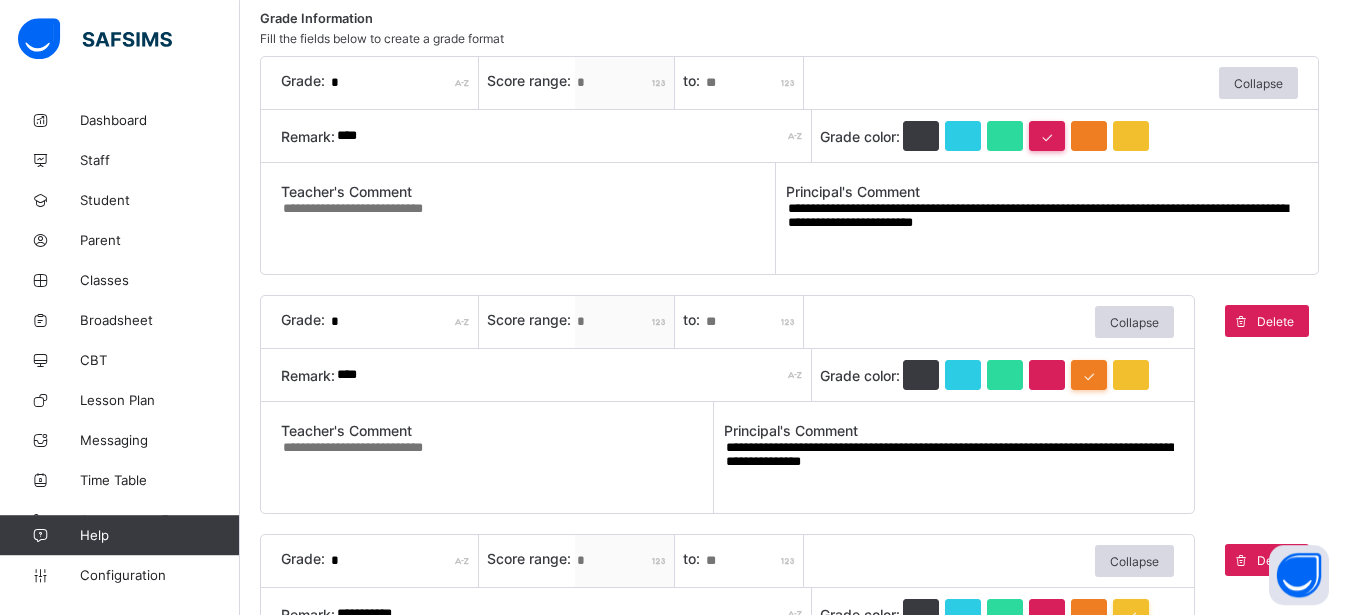 type on "**********" 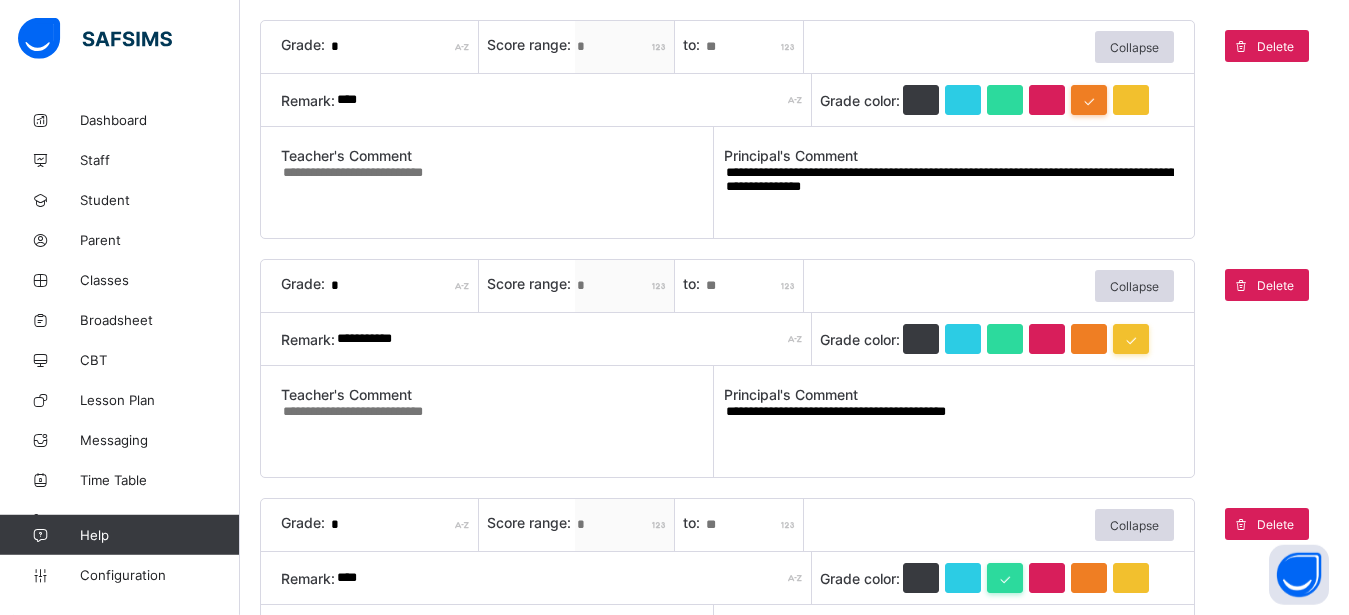 scroll, scrollTop: 631, scrollLeft: 0, axis: vertical 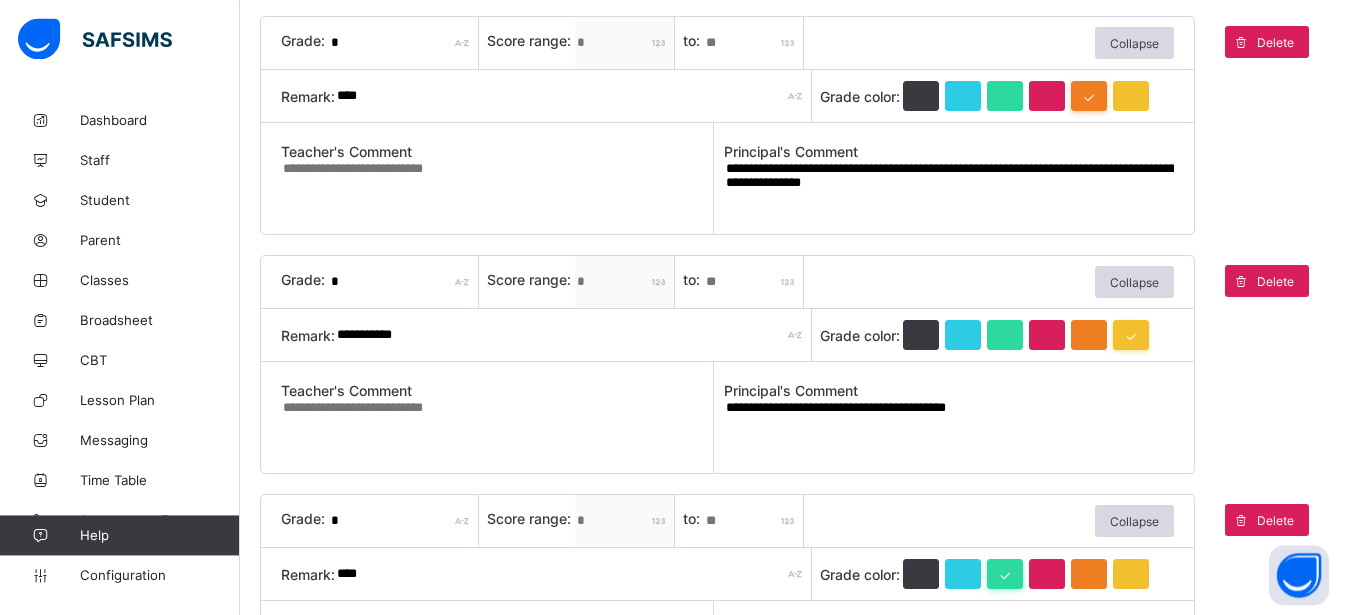 type on "**********" 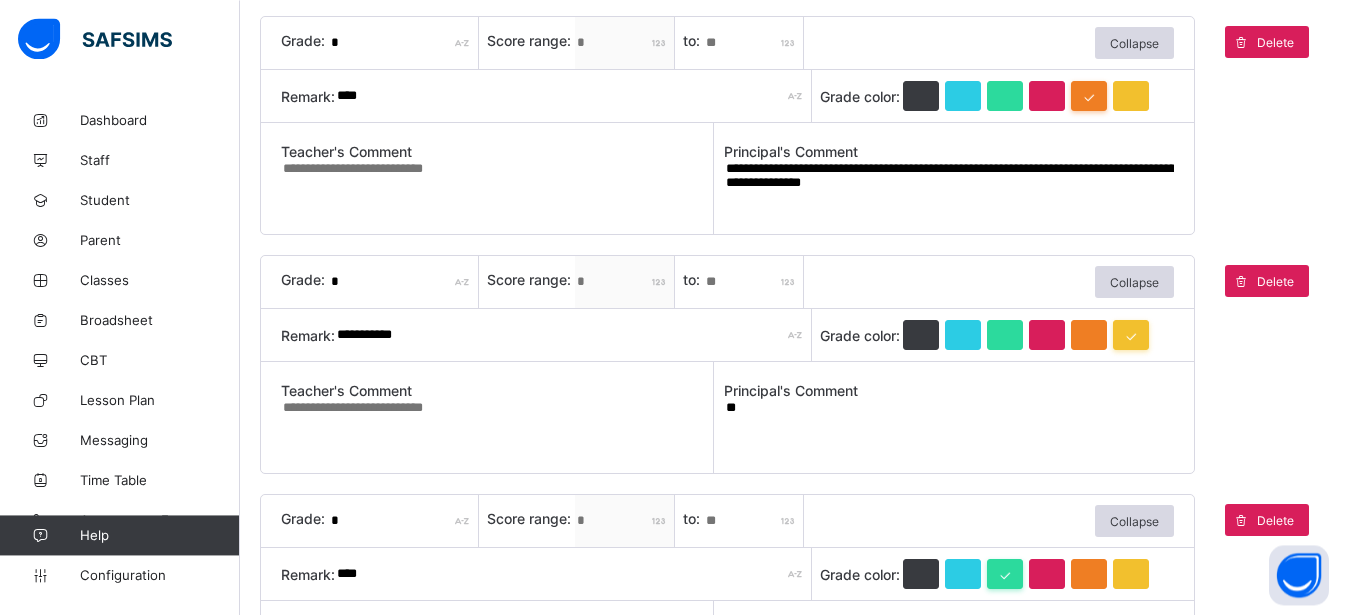 type on "*" 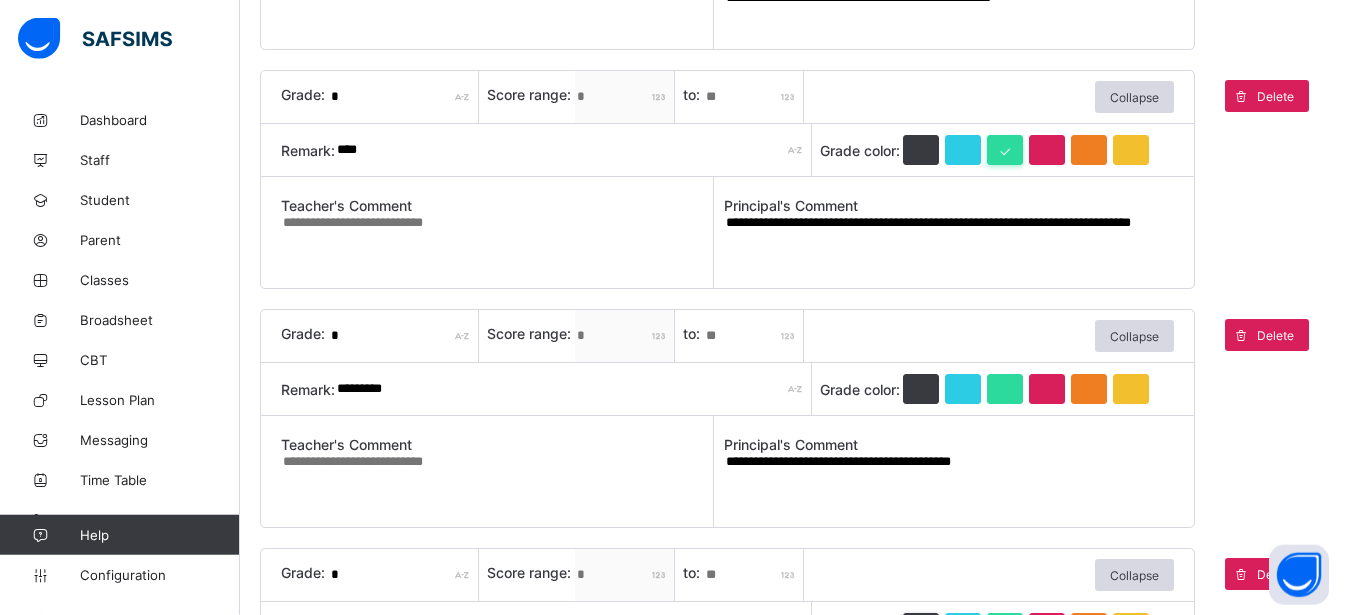 scroll, scrollTop: 1056, scrollLeft: 0, axis: vertical 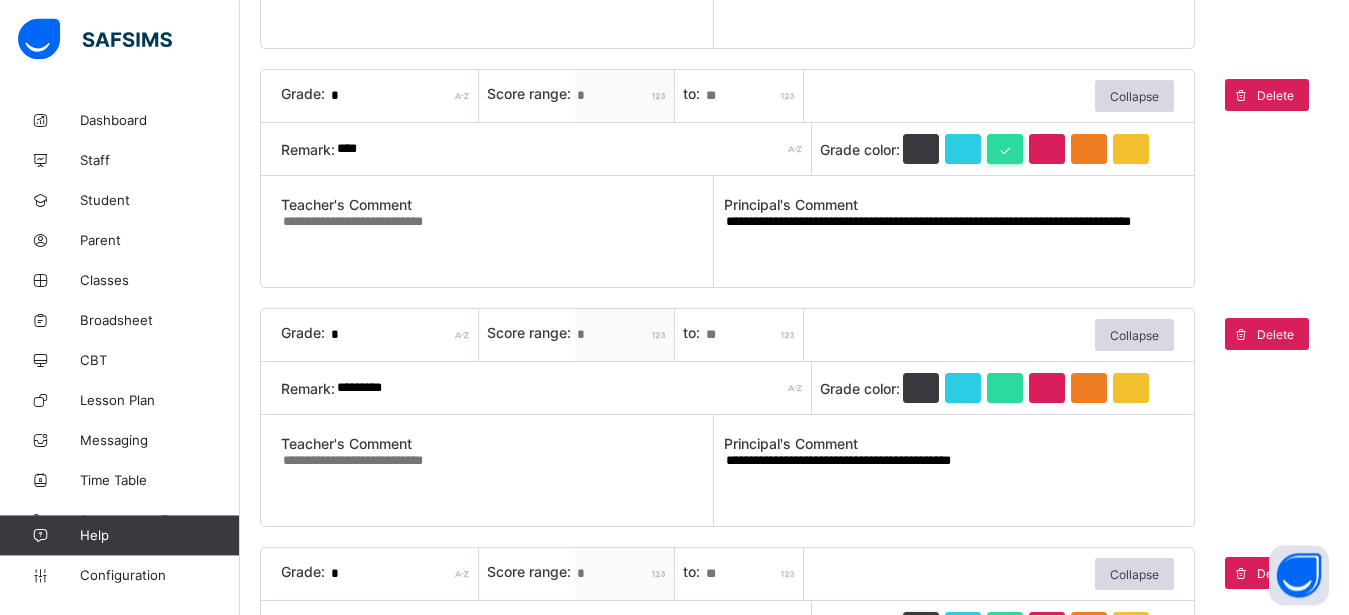 type on "**********" 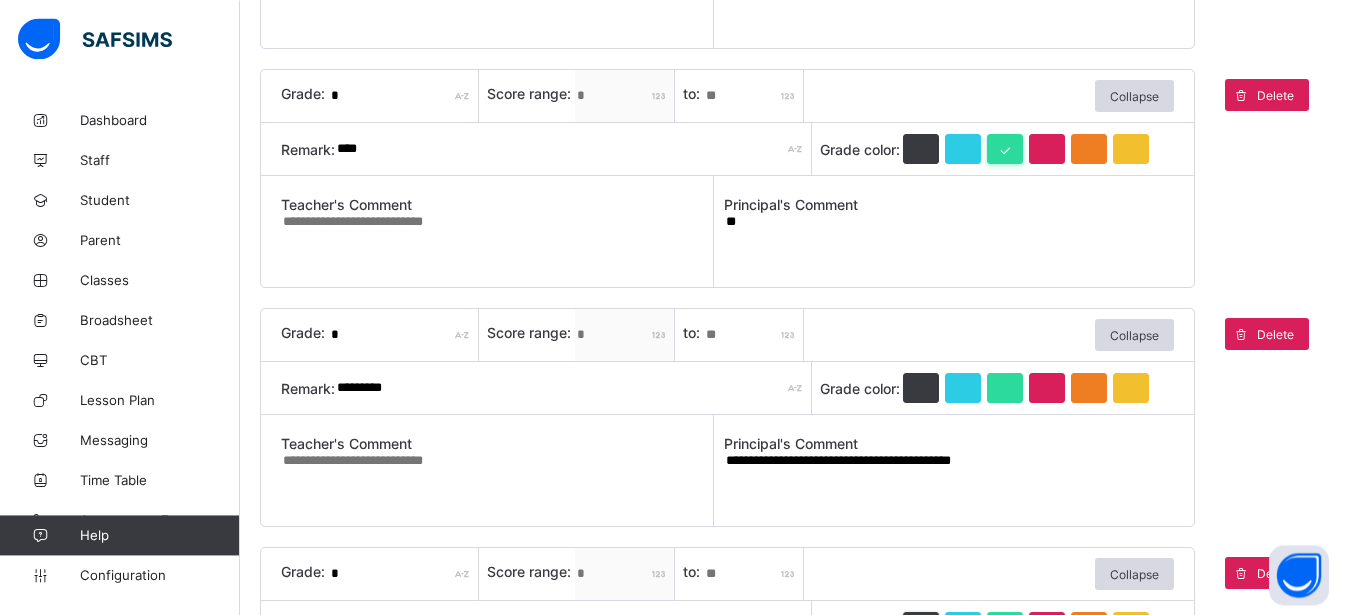 type on "*" 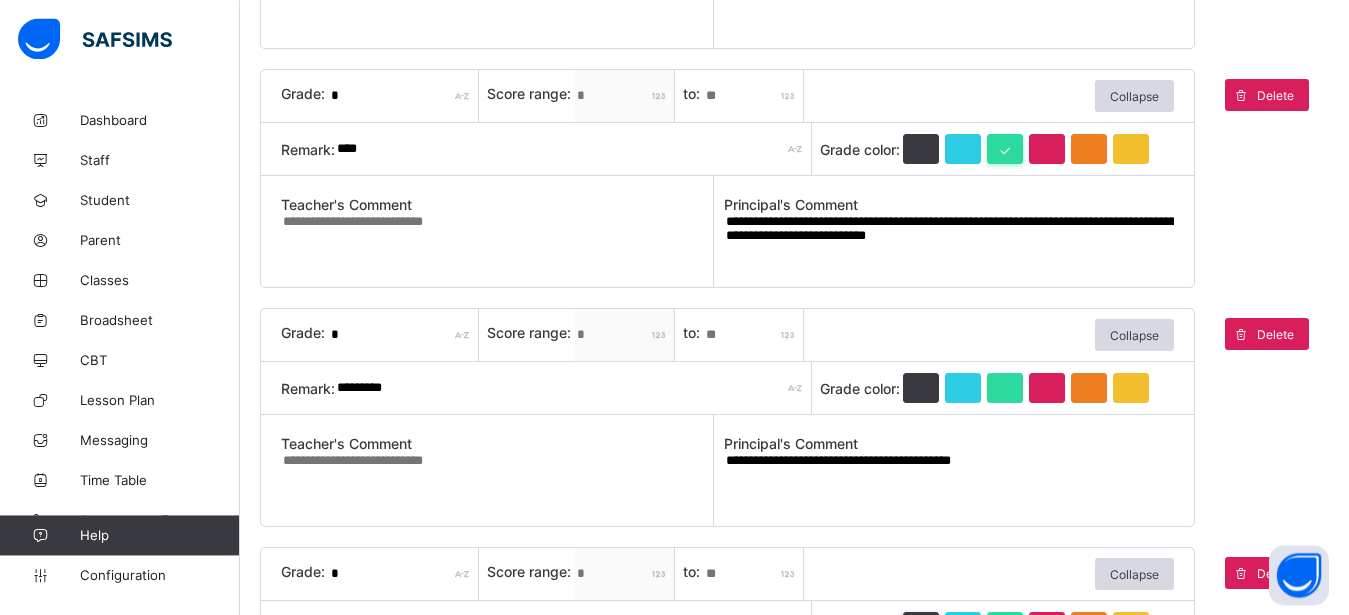 click on "**********" at bounding box center [949, 238] 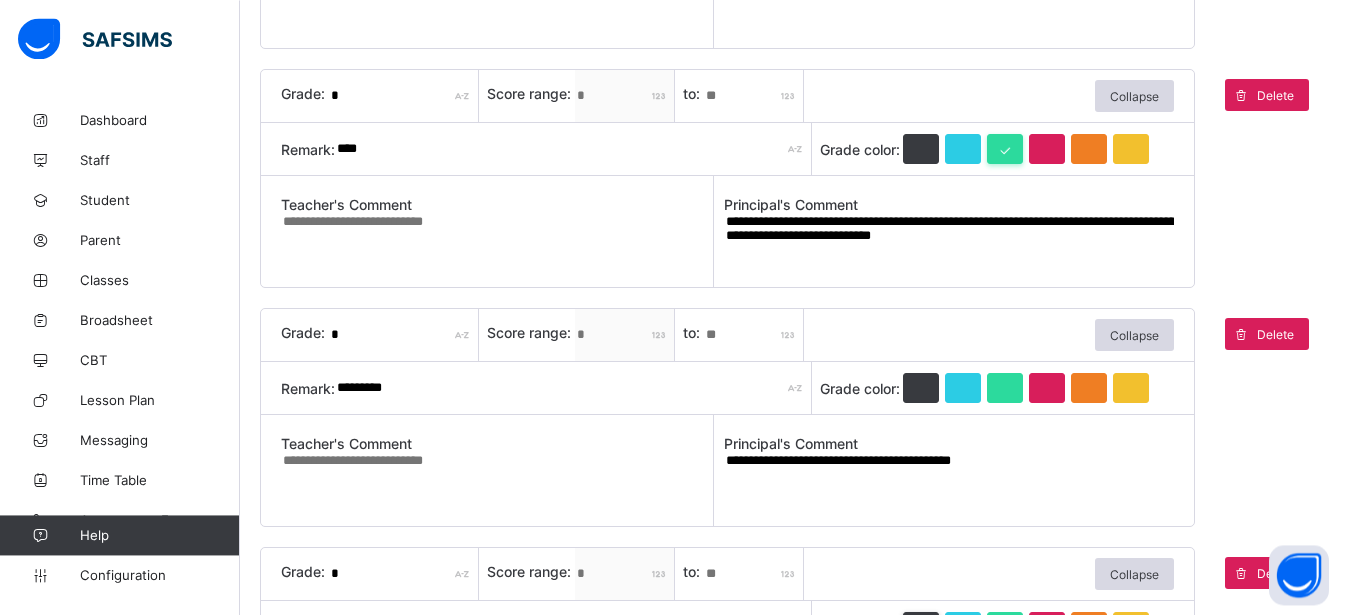 type on "**********" 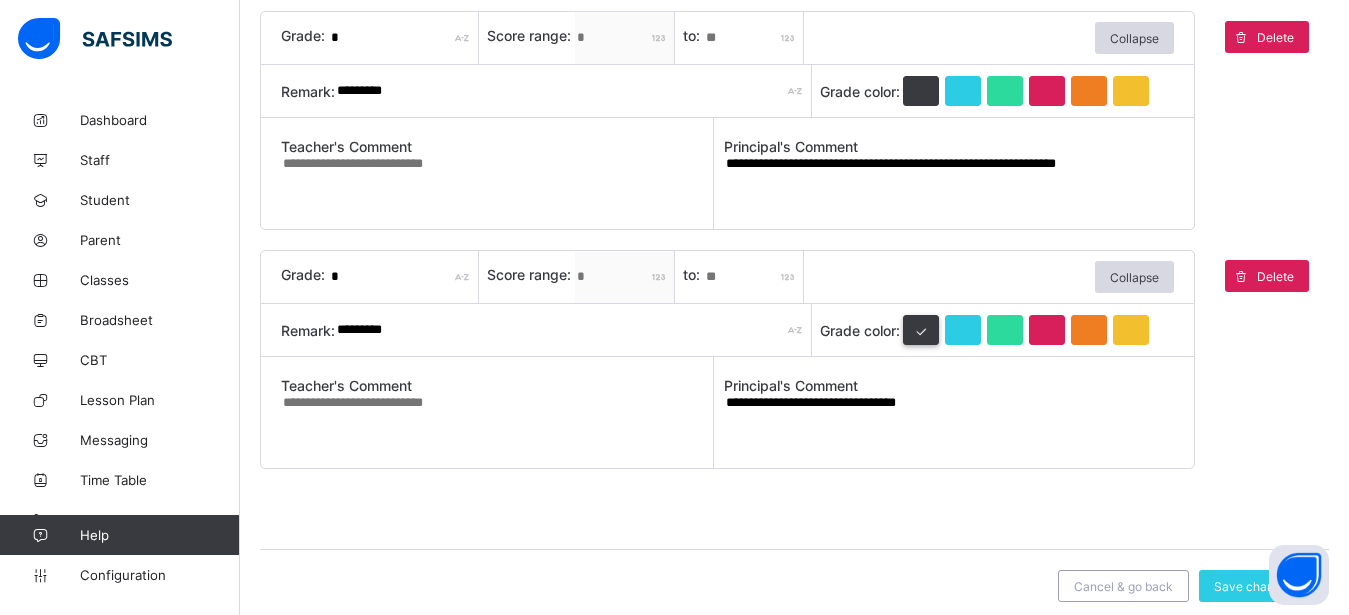scroll, scrollTop: 1364, scrollLeft: 0, axis: vertical 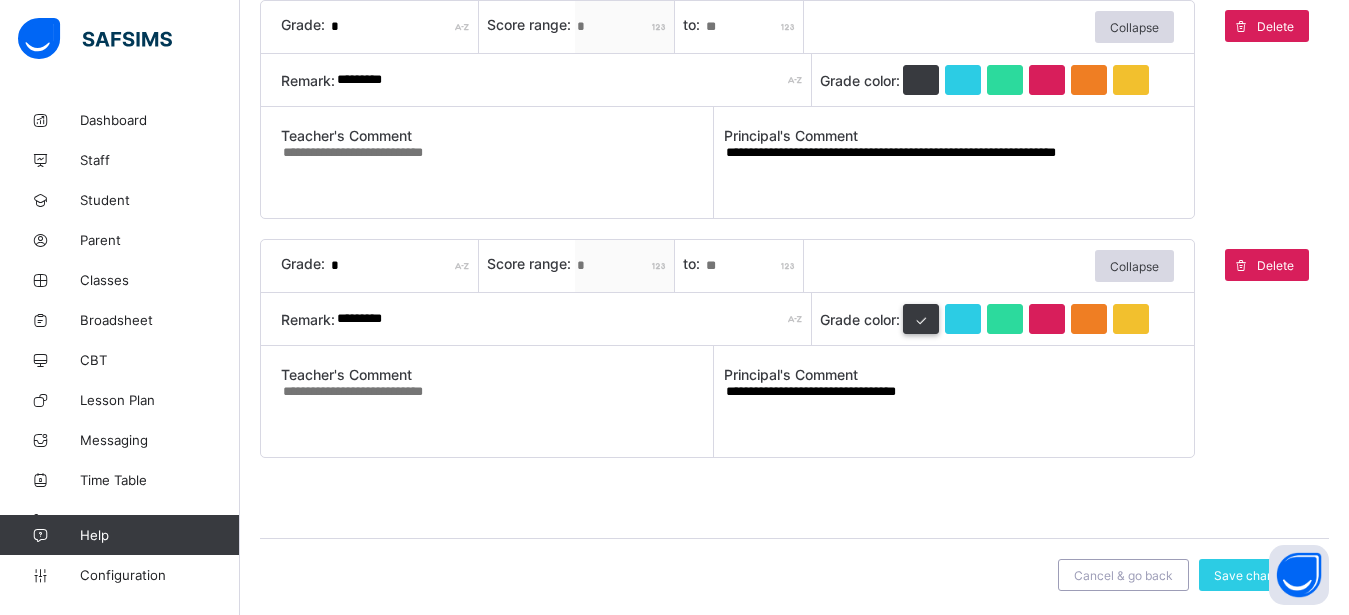 type on "**********" 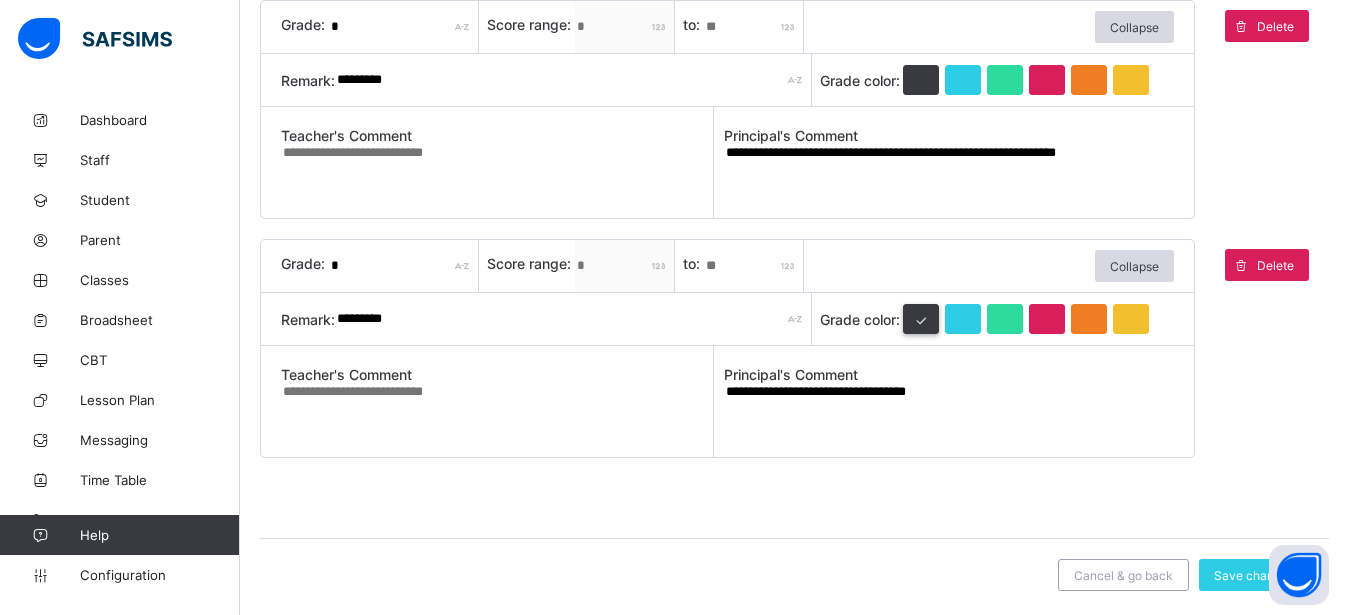 click on "**********" at bounding box center (949, 408) 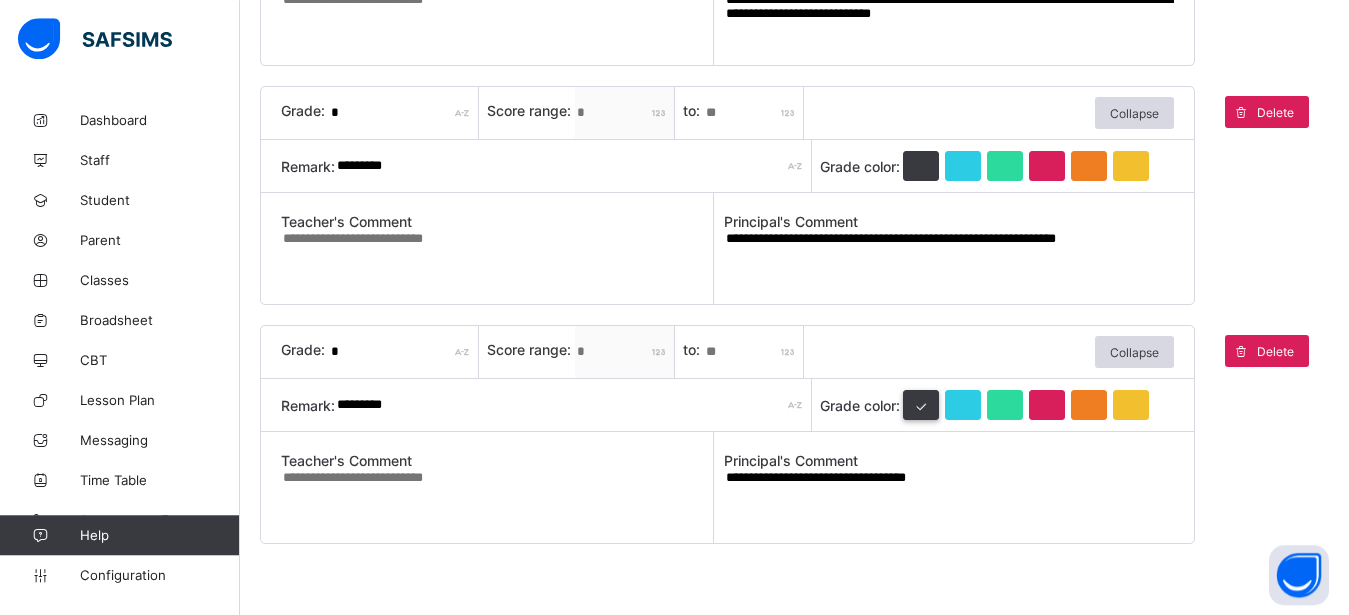 scroll, scrollTop: 1364, scrollLeft: 0, axis: vertical 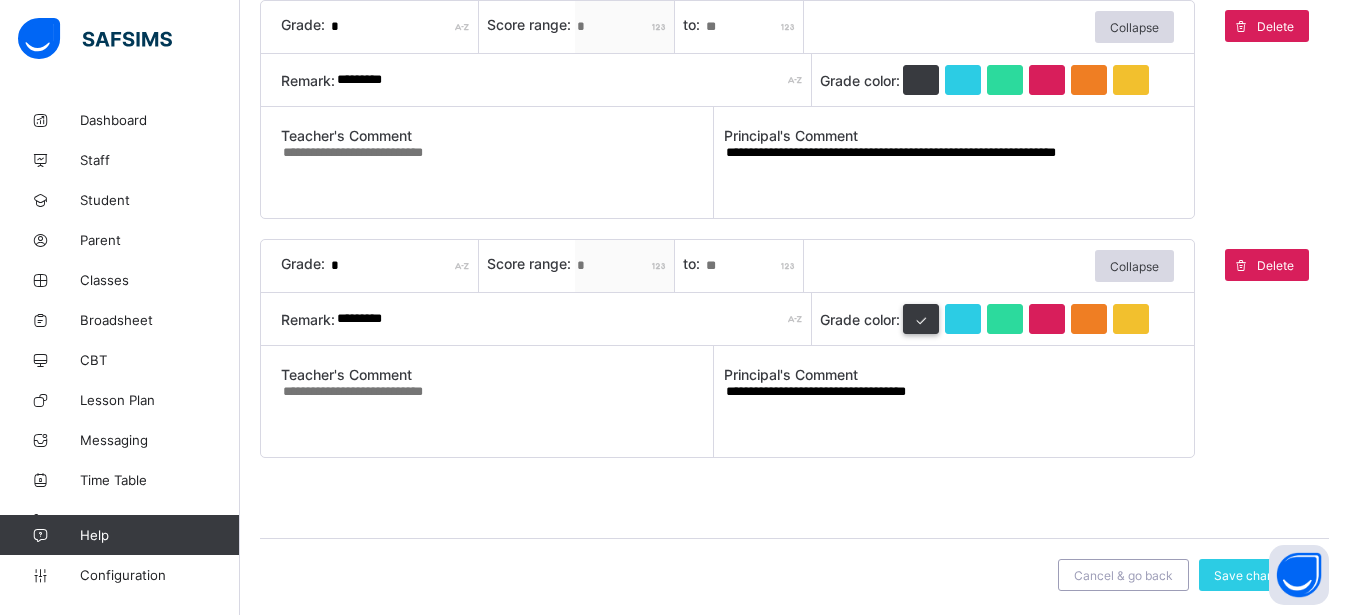 click on "**********" at bounding box center [949, 408] 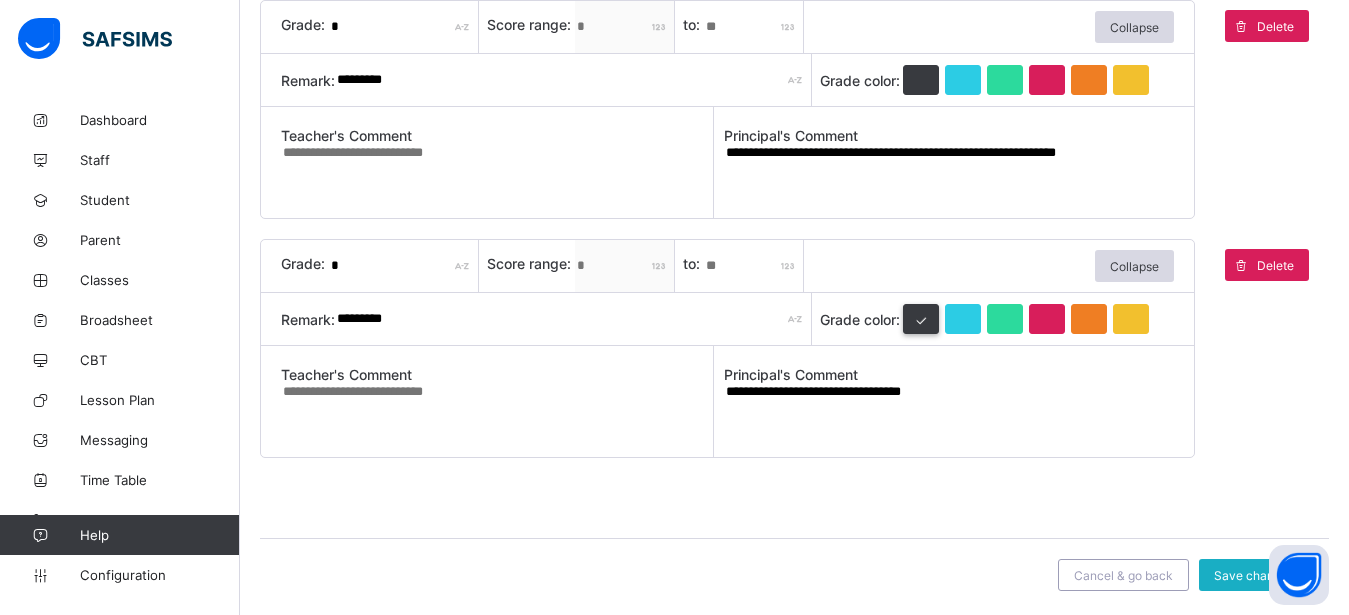 type on "**********" 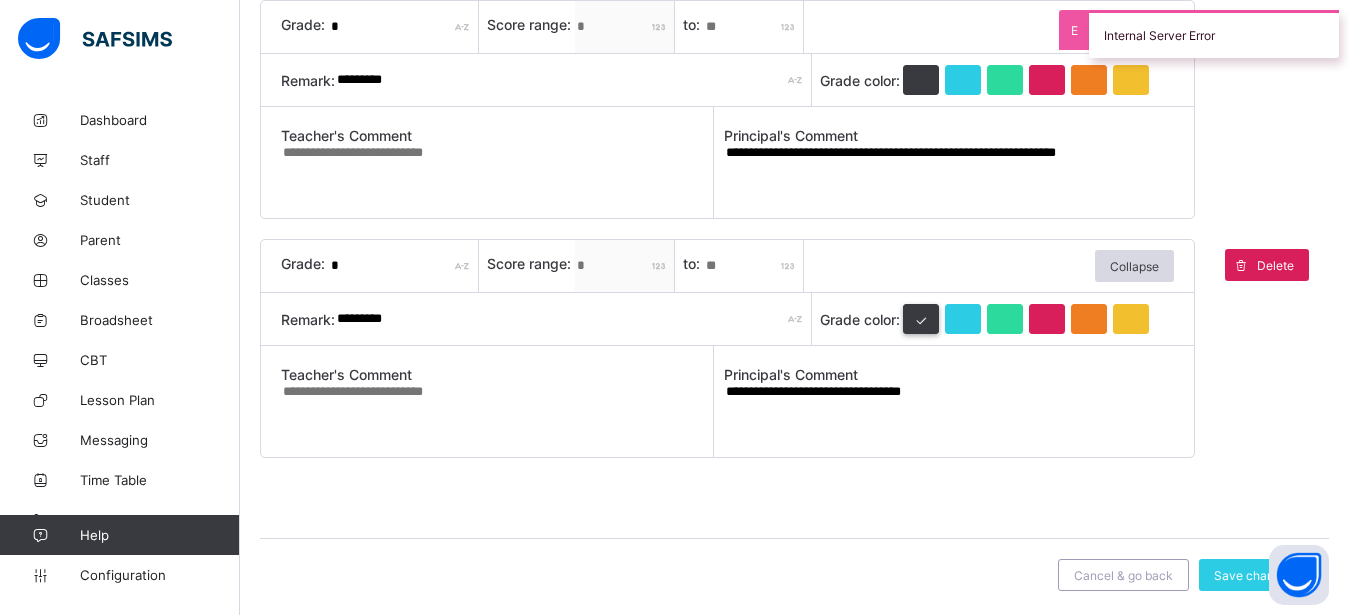 click at bounding box center [794, 493] 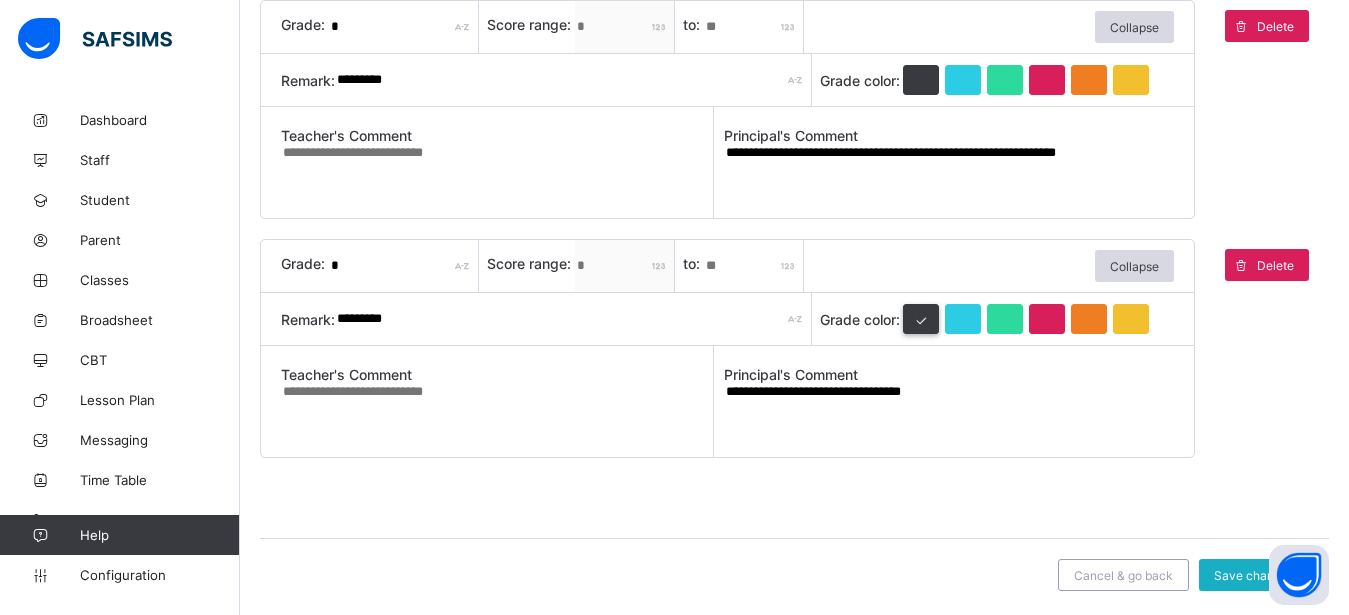 click on "Save changes" at bounding box center [1254, 575] 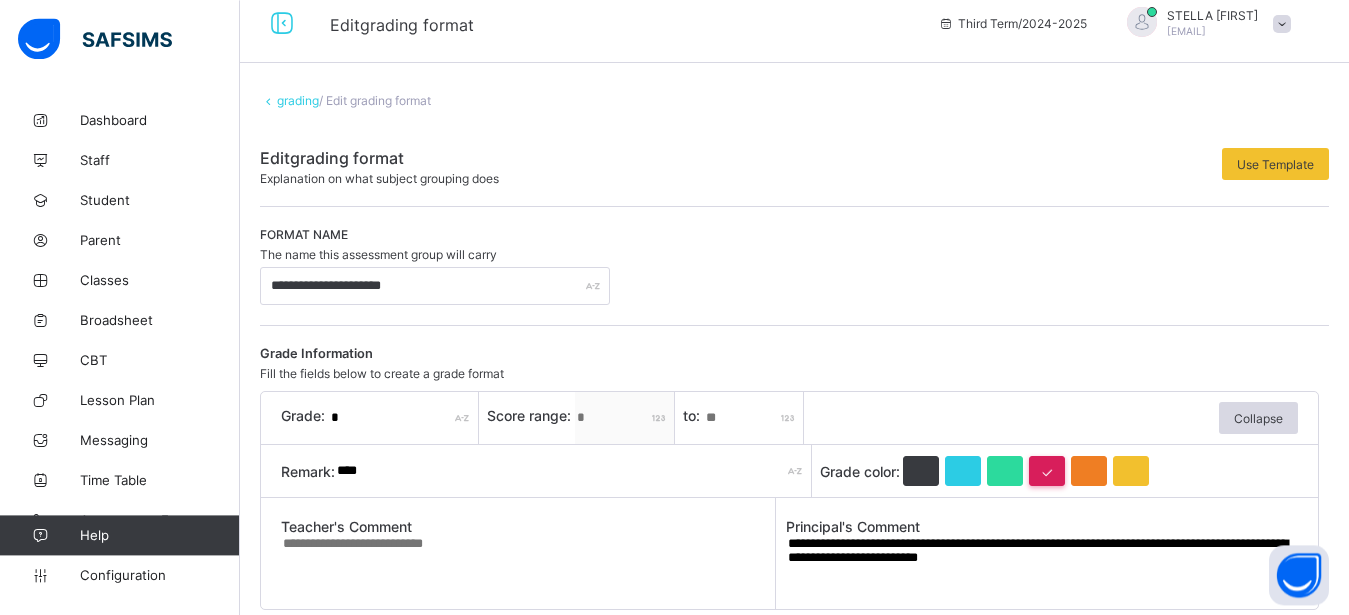 scroll, scrollTop: 0, scrollLeft: 0, axis: both 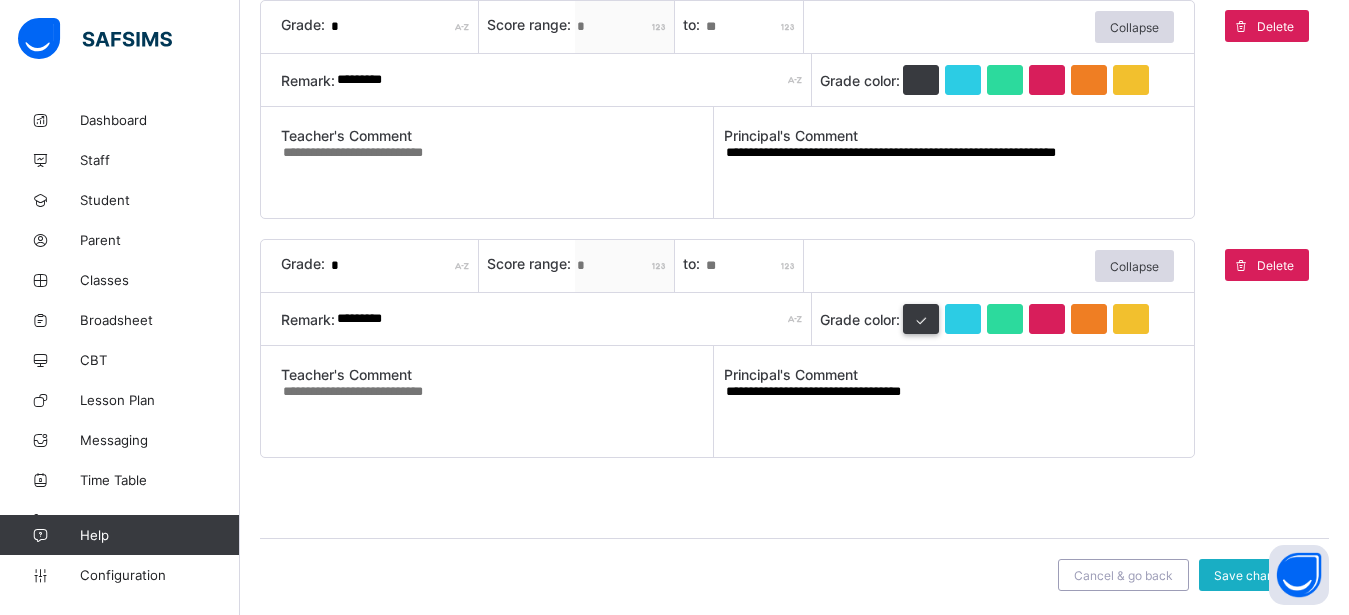 click on "Save changes" at bounding box center [1254, 575] 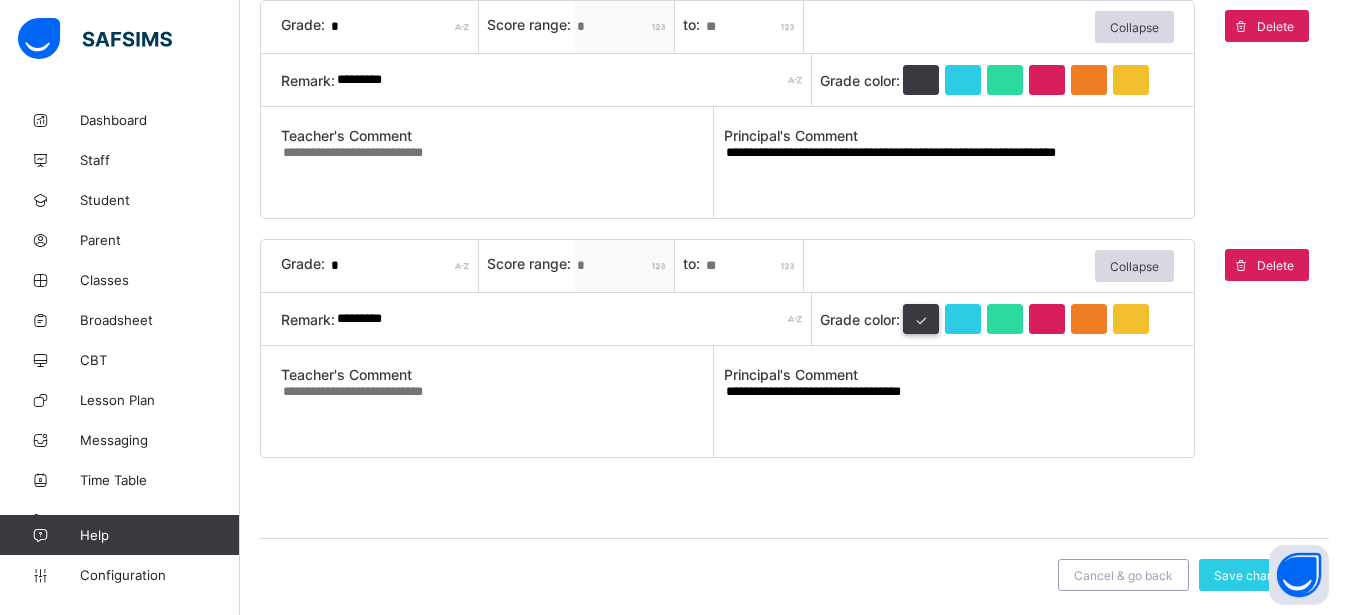 drag, startPoint x: 745, startPoint y: 391, endPoint x: 1032, endPoint y: 381, distance: 287.17416 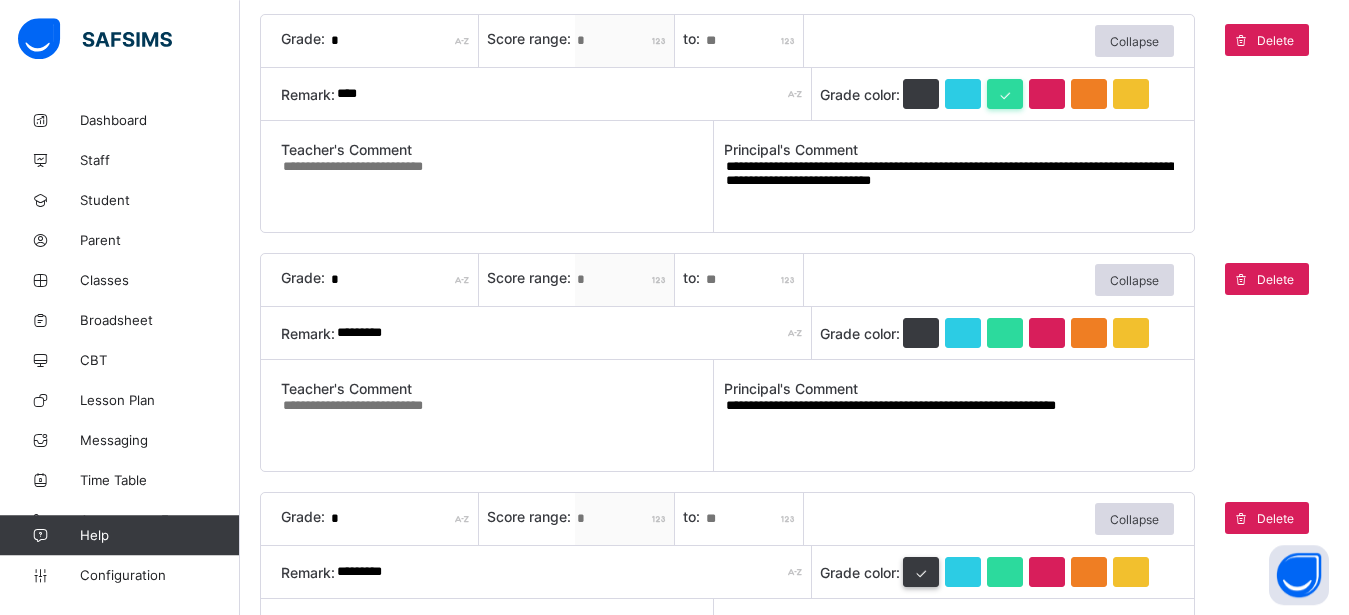 scroll, scrollTop: 1092, scrollLeft: 0, axis: vertical 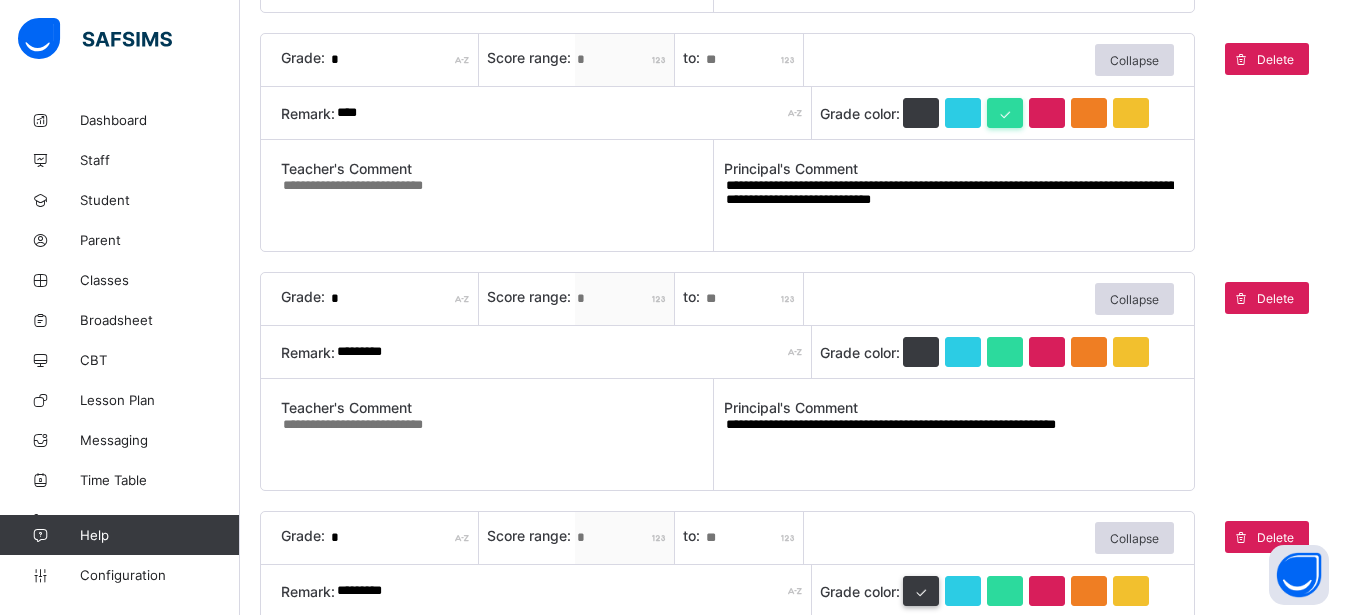 drag, startPoint x: 745, startPoint y: 183, endPoint x: 787, endPoint y: 217, distance: 54.037025 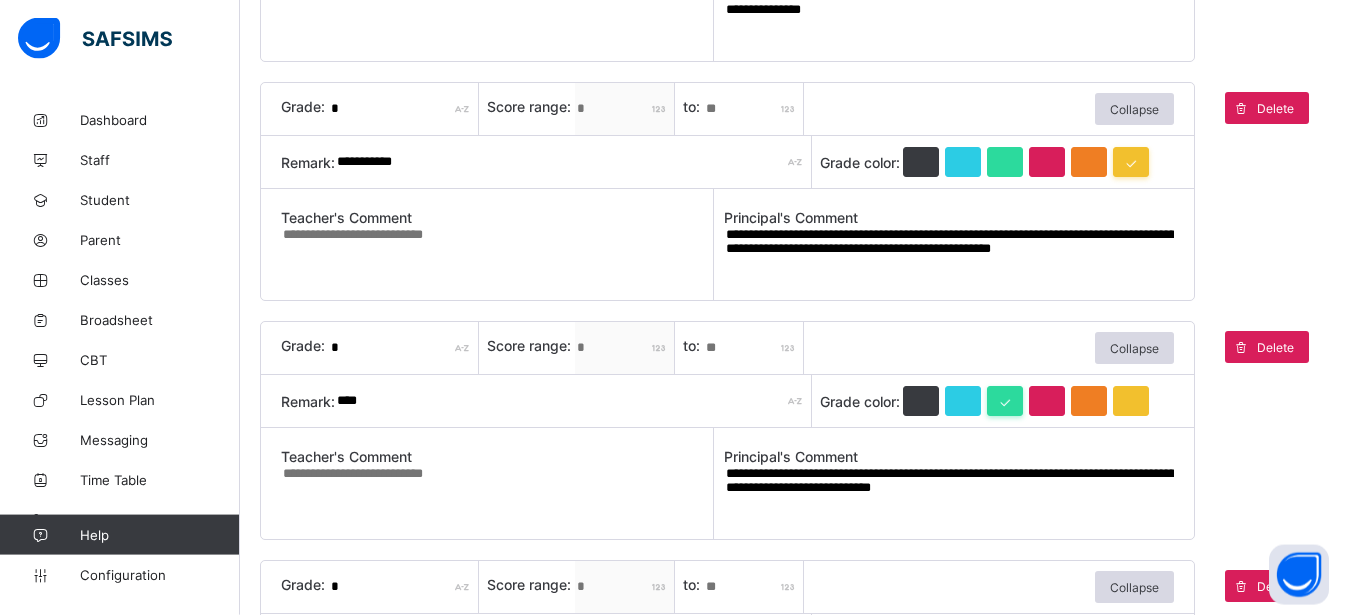 scroll, scrollTop: 786, scrollLeft: 0, axis: vertical 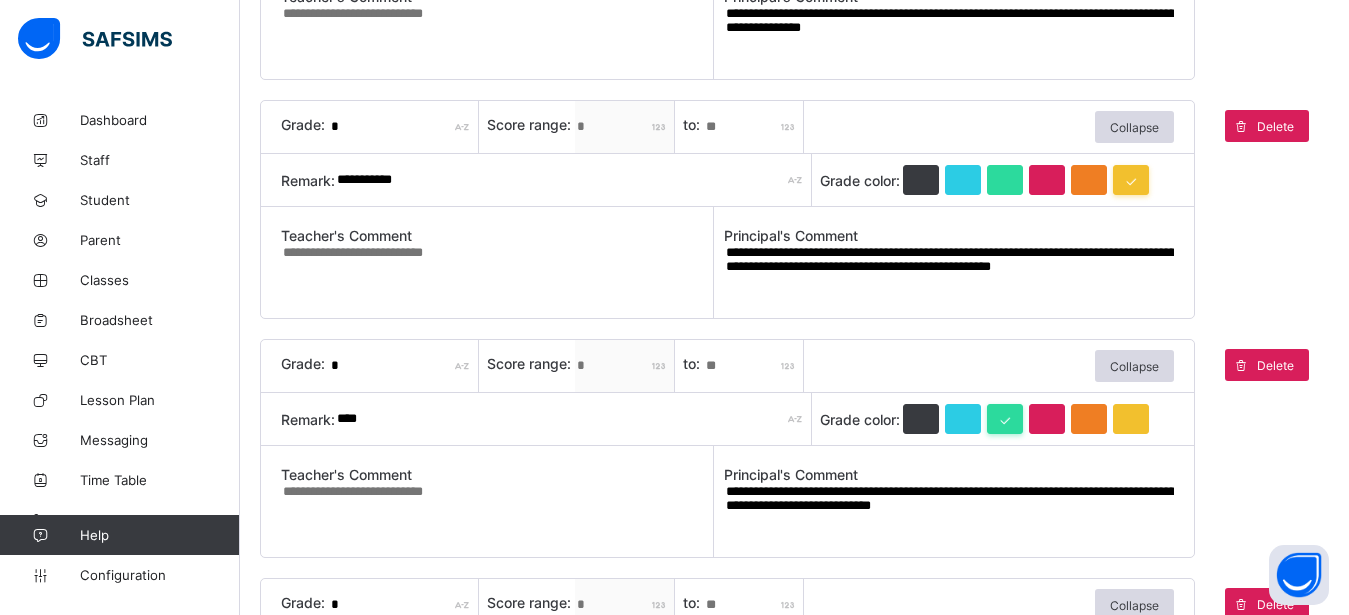 drag, startPoint x: 743, startPoint y: 250, endPoint x: 955, endPoint y: 289, distance: 215.55742 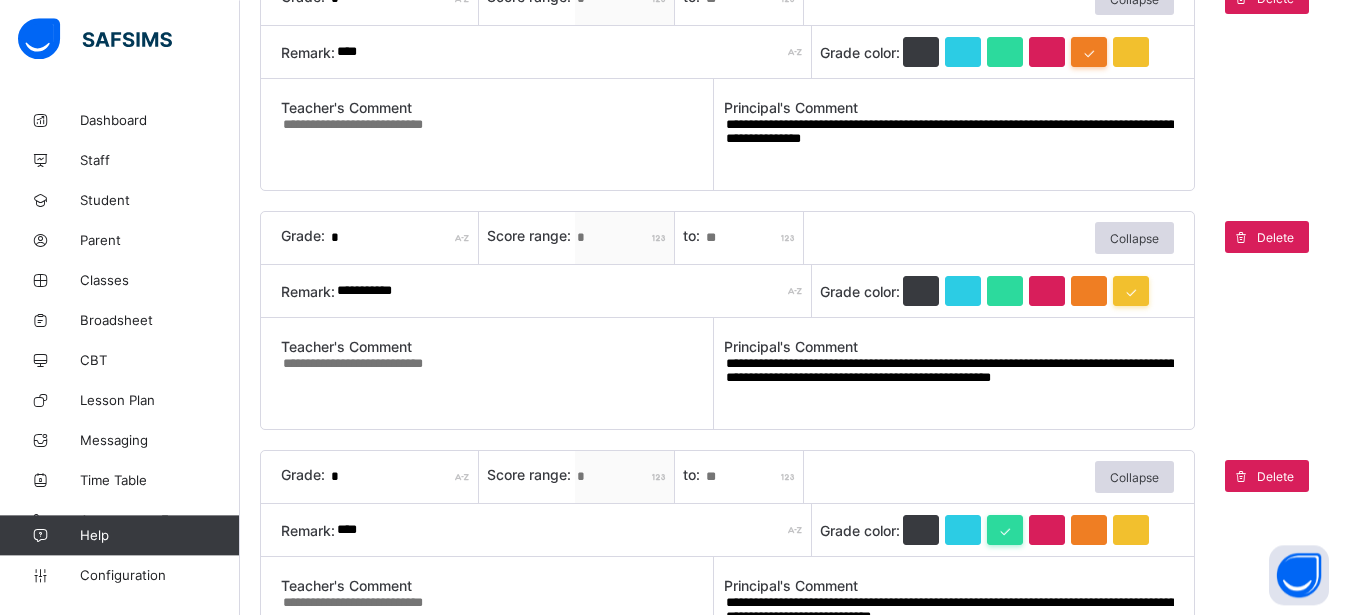 scroll, scrollTop: 633, scrollLeft: 0, axis: vertical 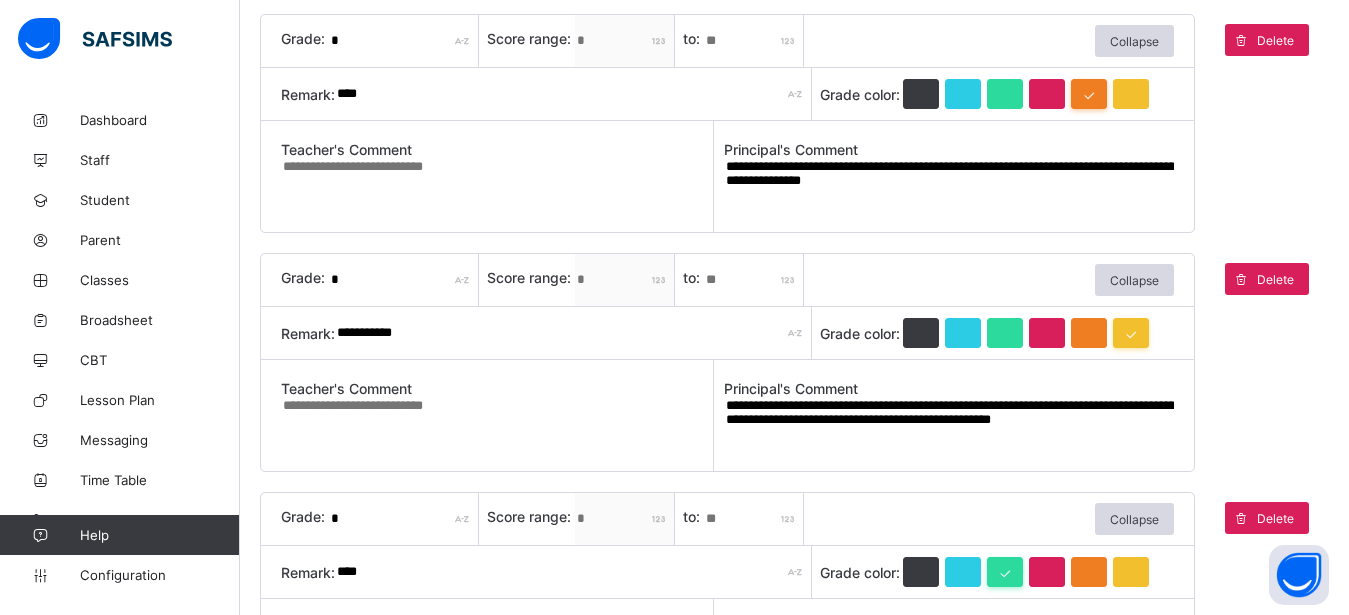 type on "**********" 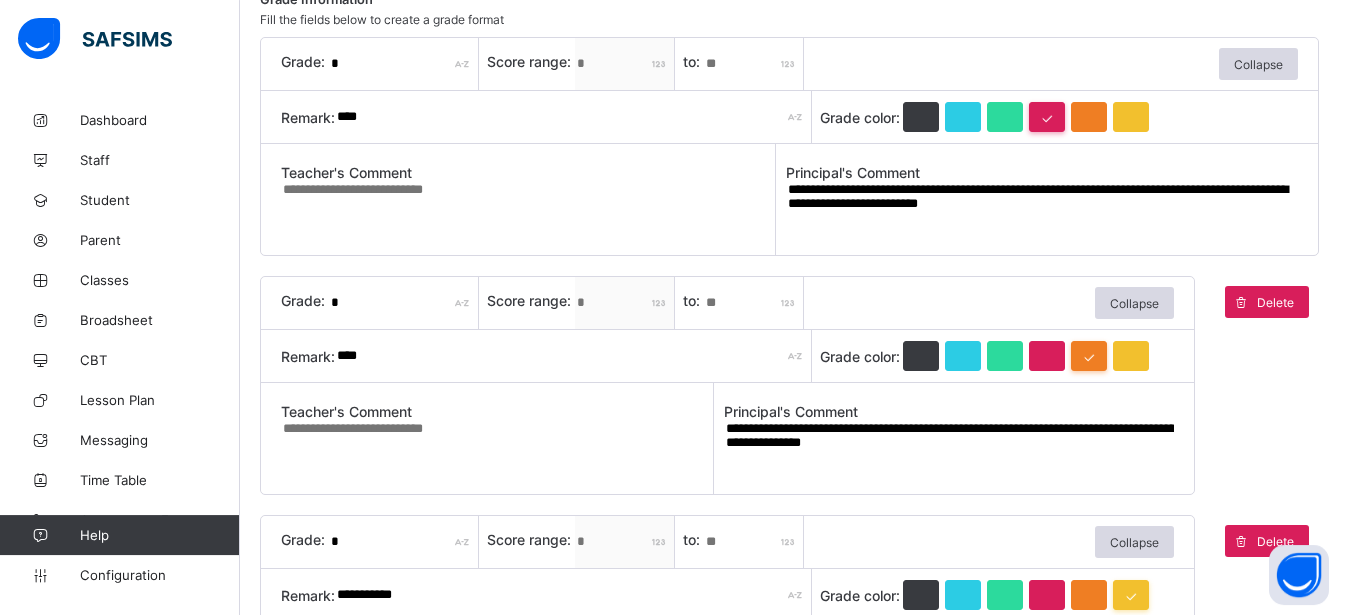 scroll, scrollTop: 361, scrollLeft: 0, axis: vertical 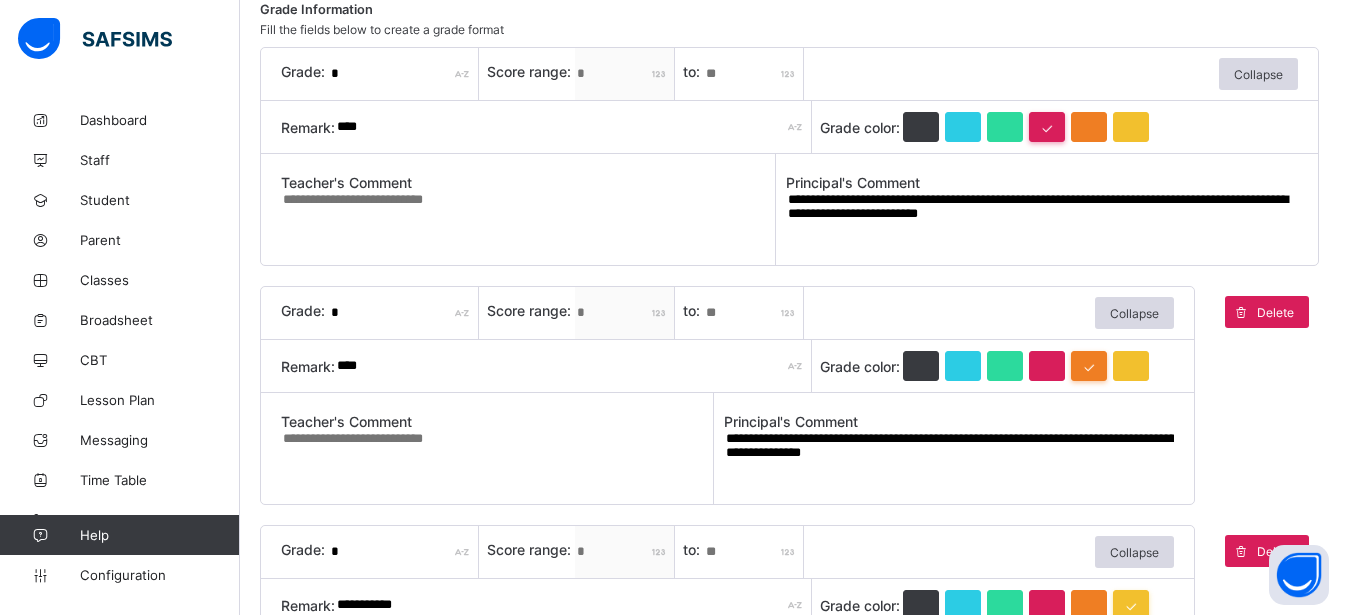 type on "**********" 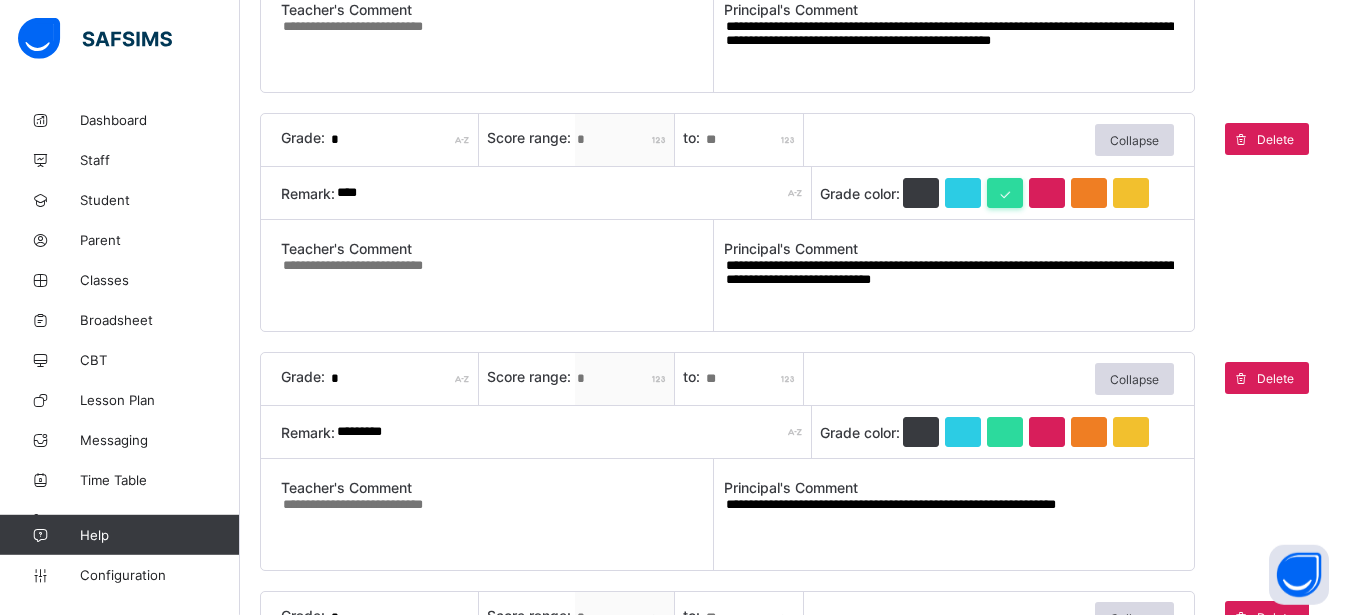 scroll, scrollTop: 1364, scrollLeft: 0, axis: vertical 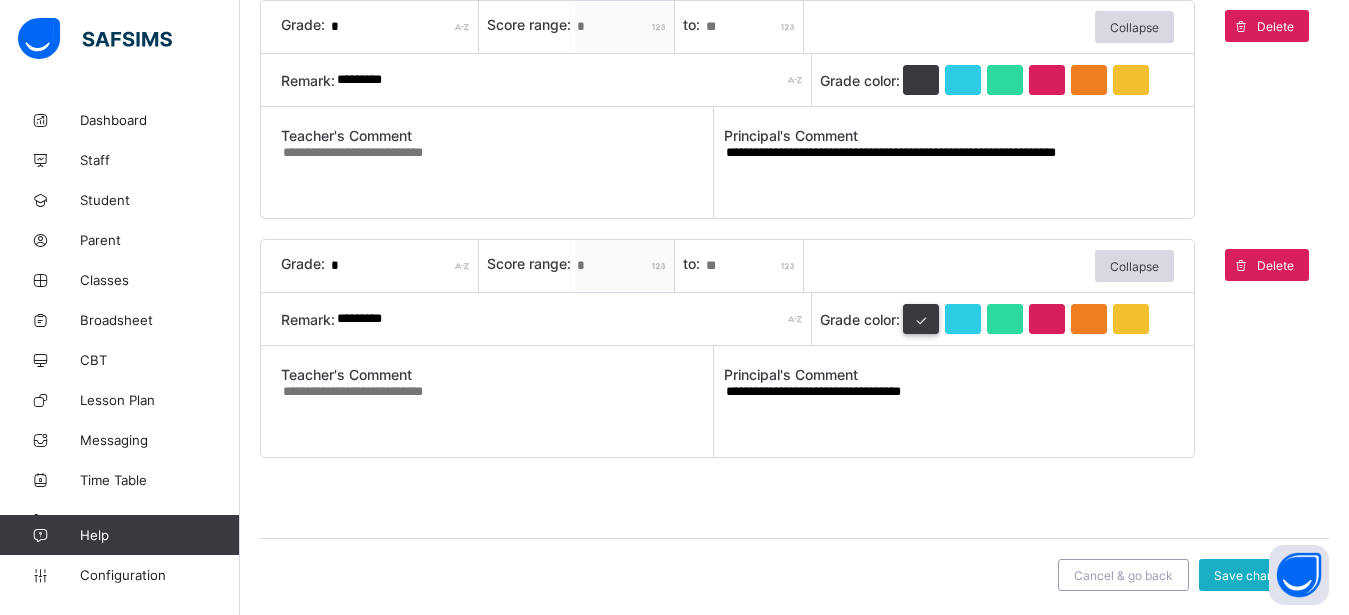 click on "Save changes" at bounding box center [1254, 575] 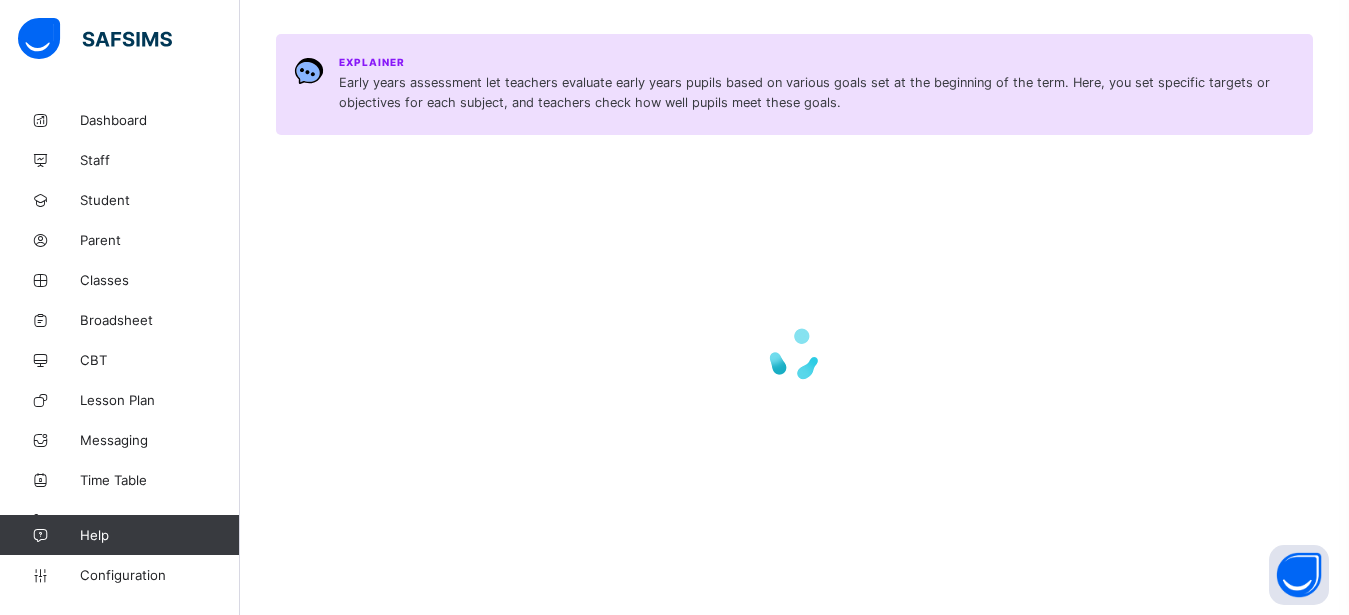 scroll, scrollTop: 242, scrollLeft: 0, axis: vertical 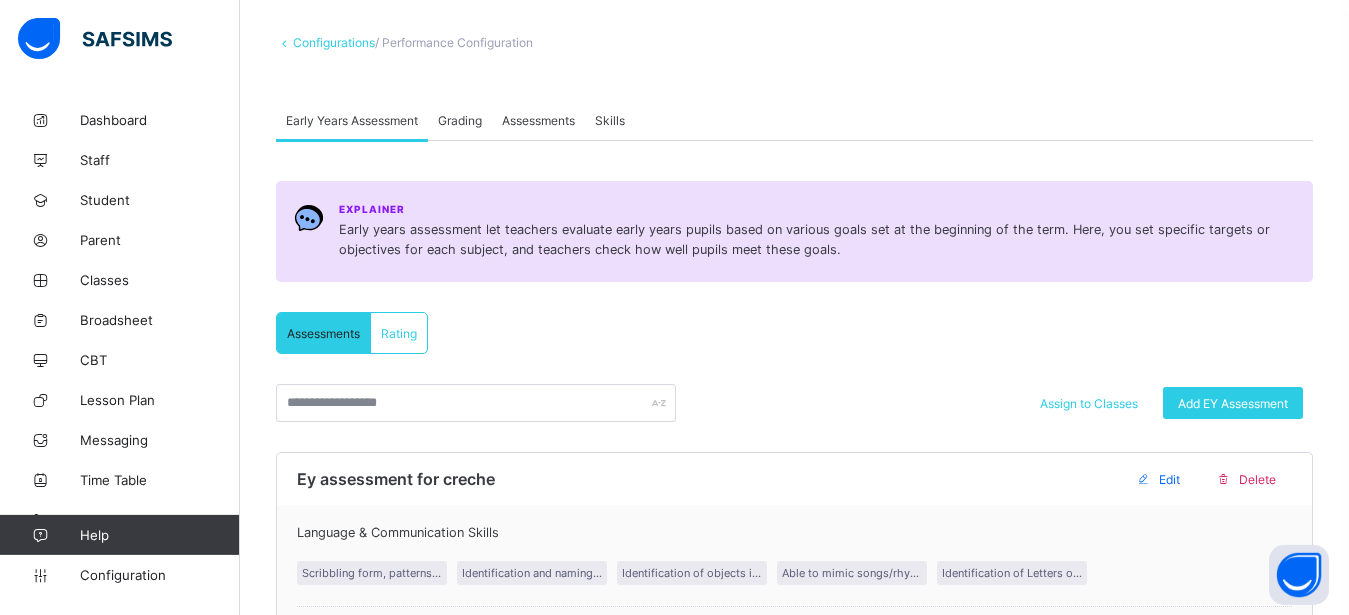 click on "Grading" at bounding box center [460, 120] 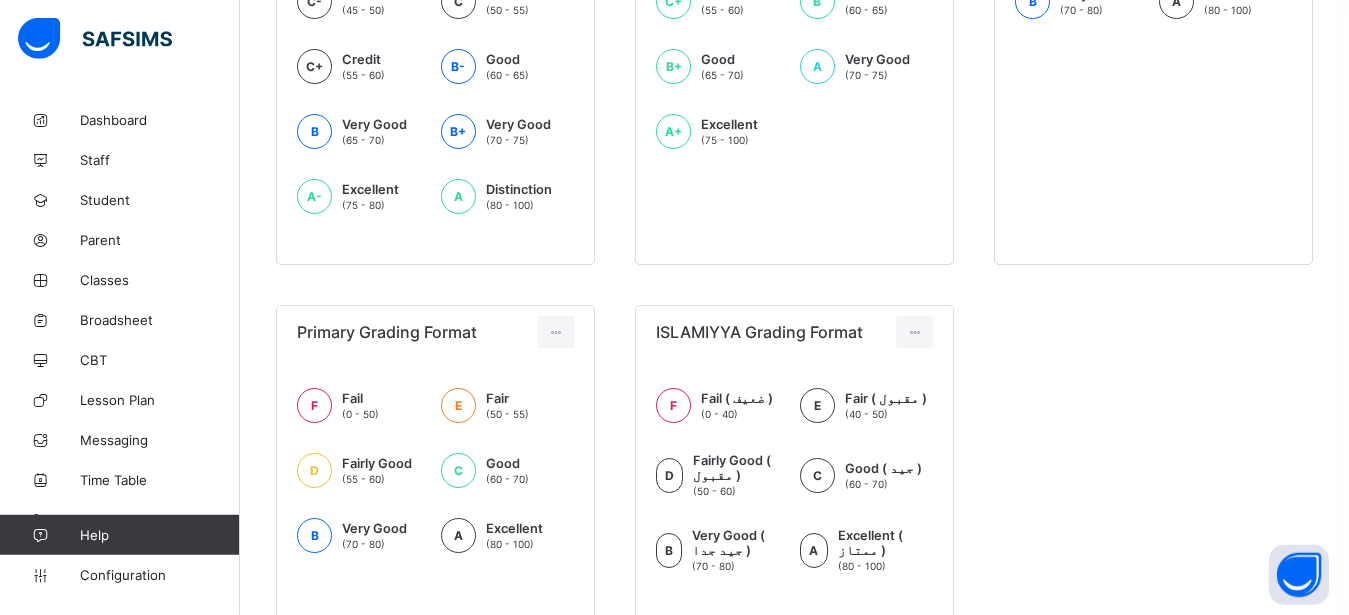 scroll, scrollTop: 747, scrollLeft: 0, axis: vertical 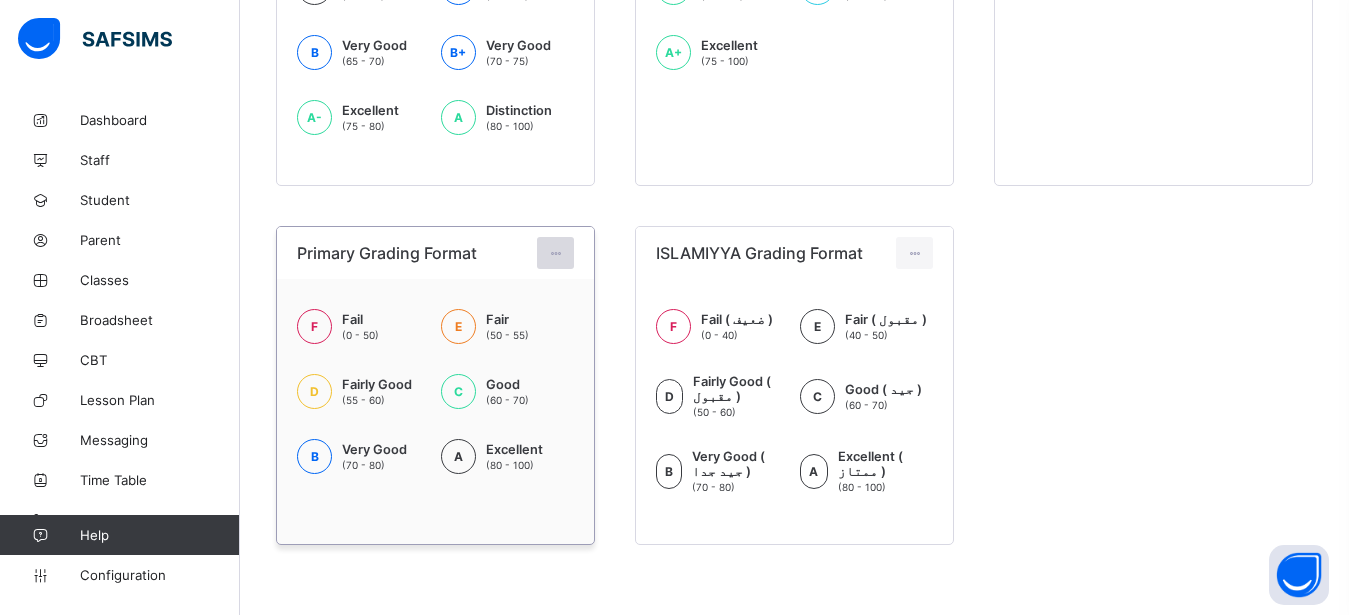 click at bounding box center (555, 253) 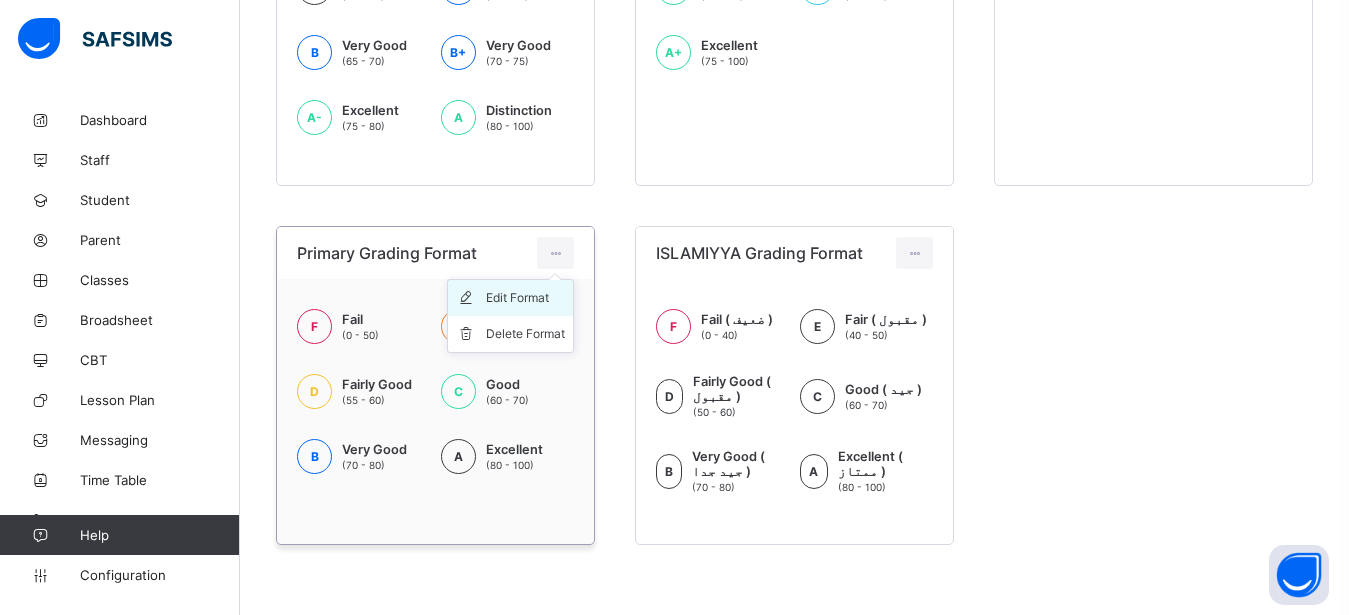 click on "Edit Format" at bounding box center (525, 298) 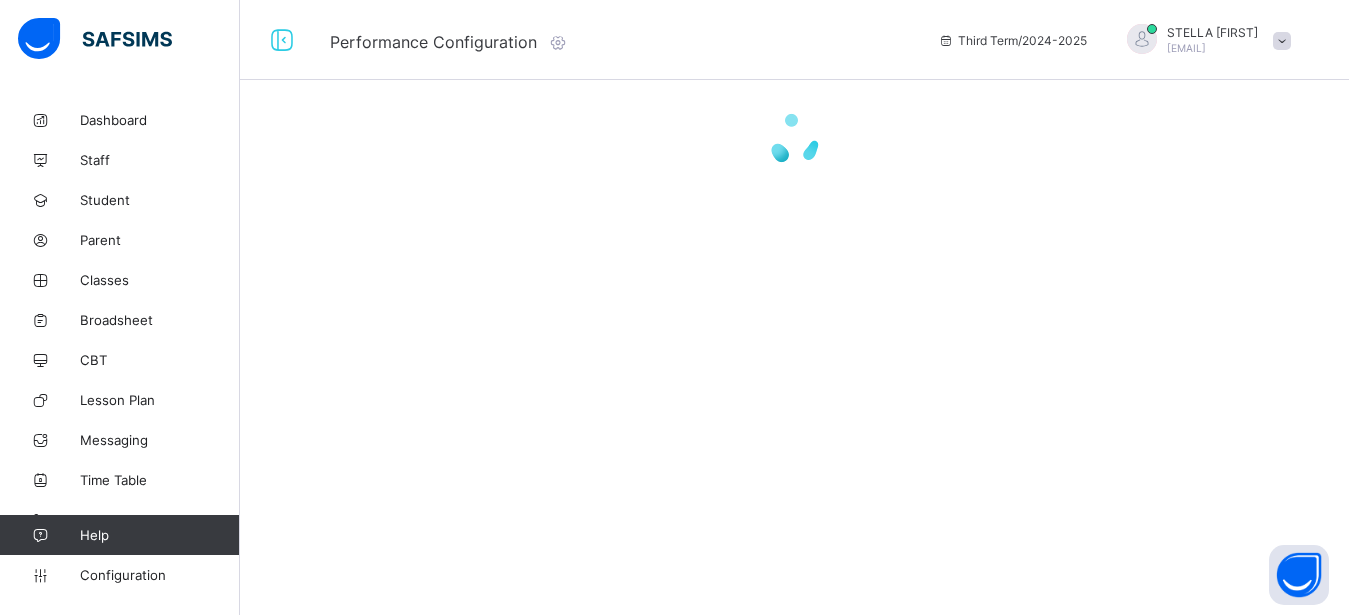 scroll, scrollTop: 0, scrollLeft: 0, axis: both 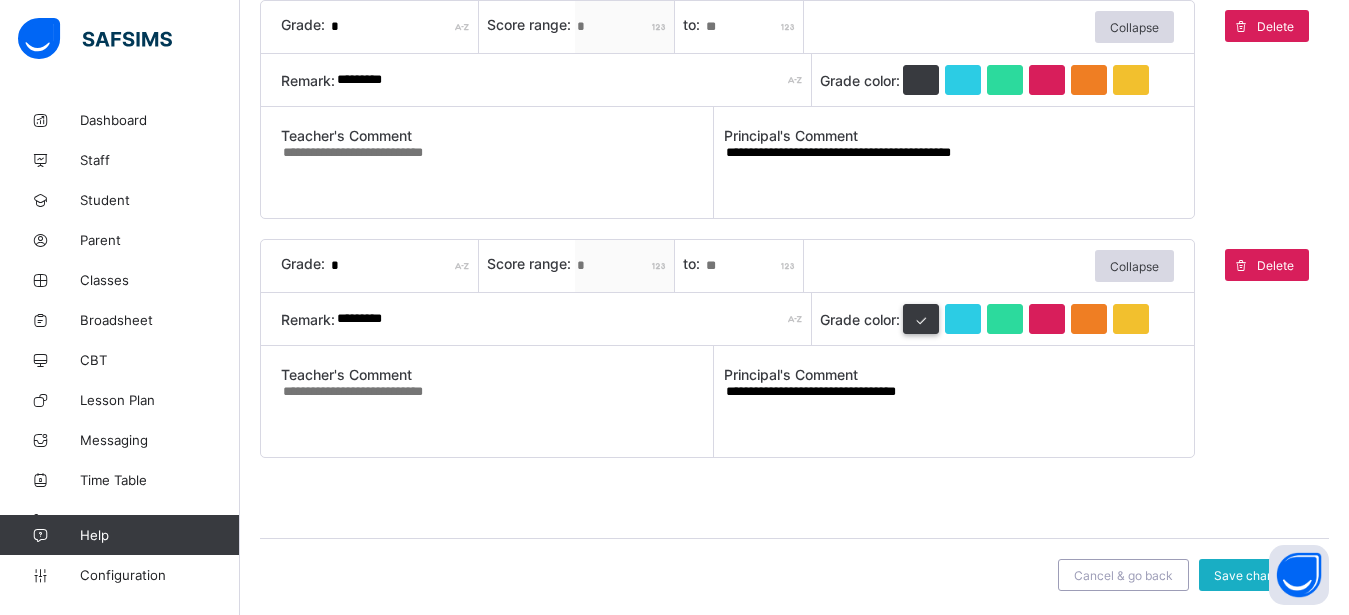 click on "Save changes" at bounding box center (1254, 575) 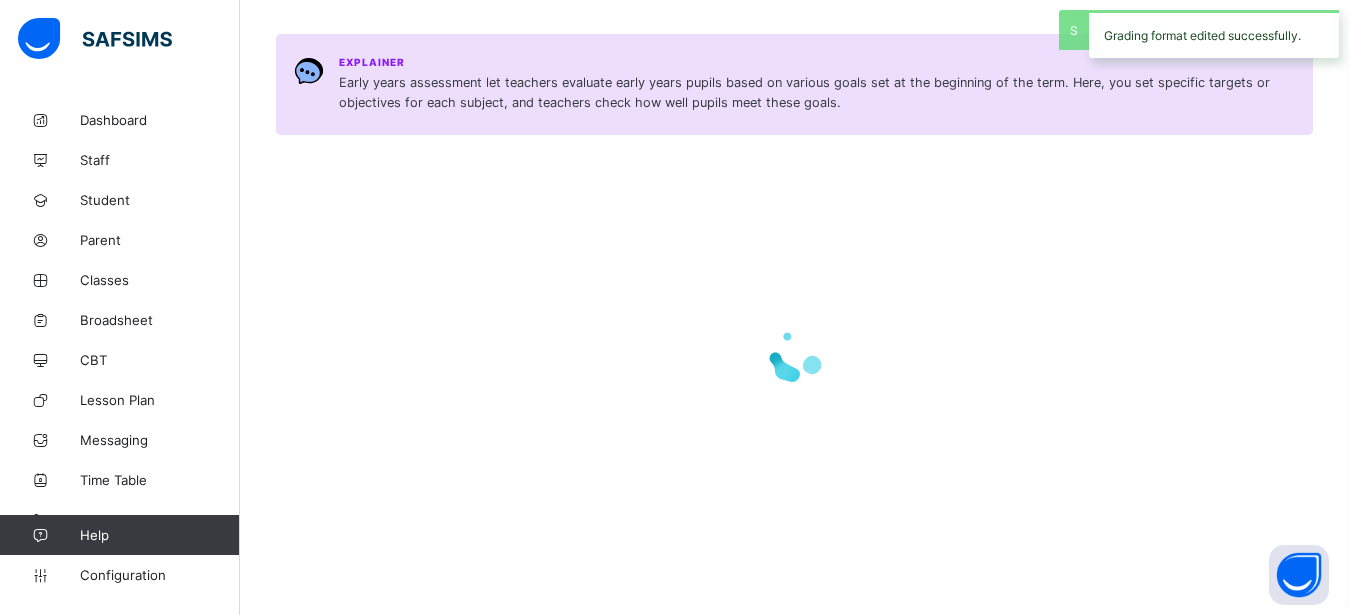 scroll, scrollTop: 242, scrollLeft: 0, axis: vertical 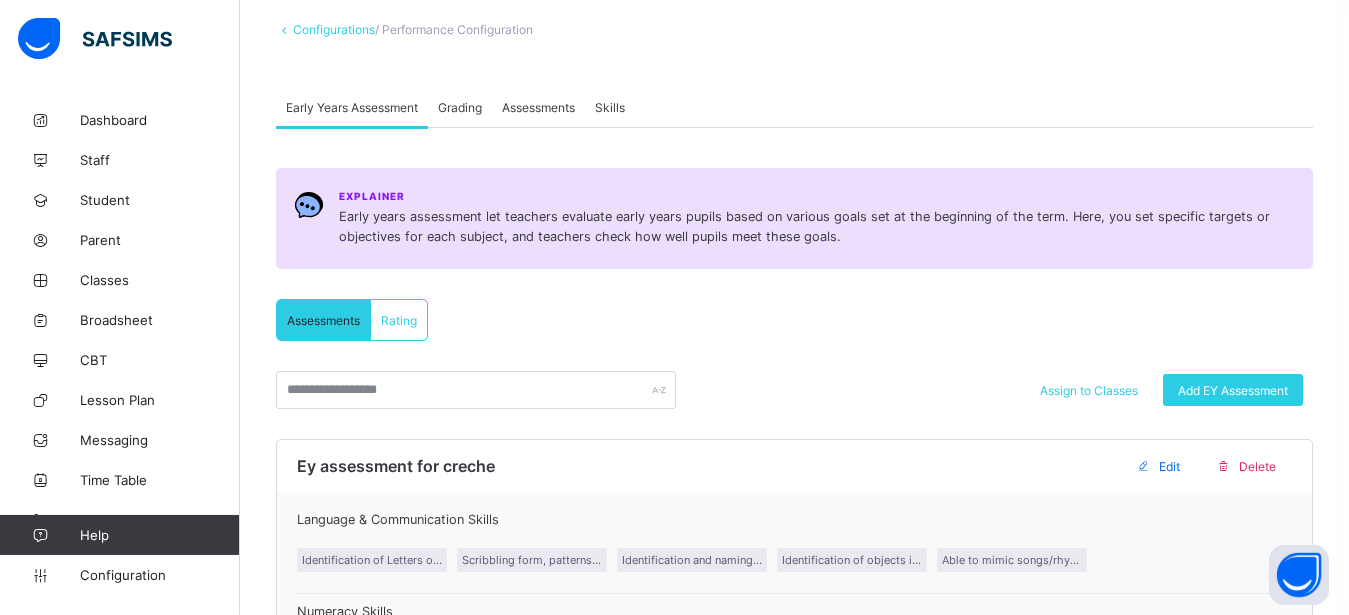 click on "Grading" at bounding box center (460, 107) 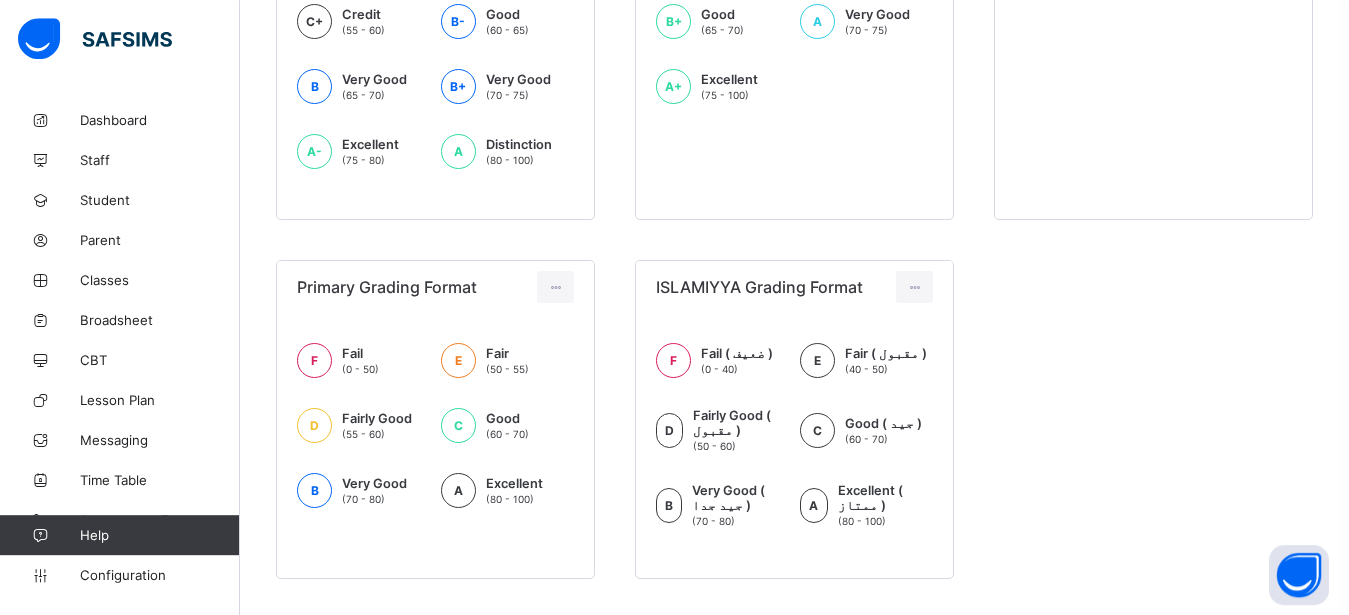 scroll, scrollTop: 747, scrollLeft: 0, axis: vertical 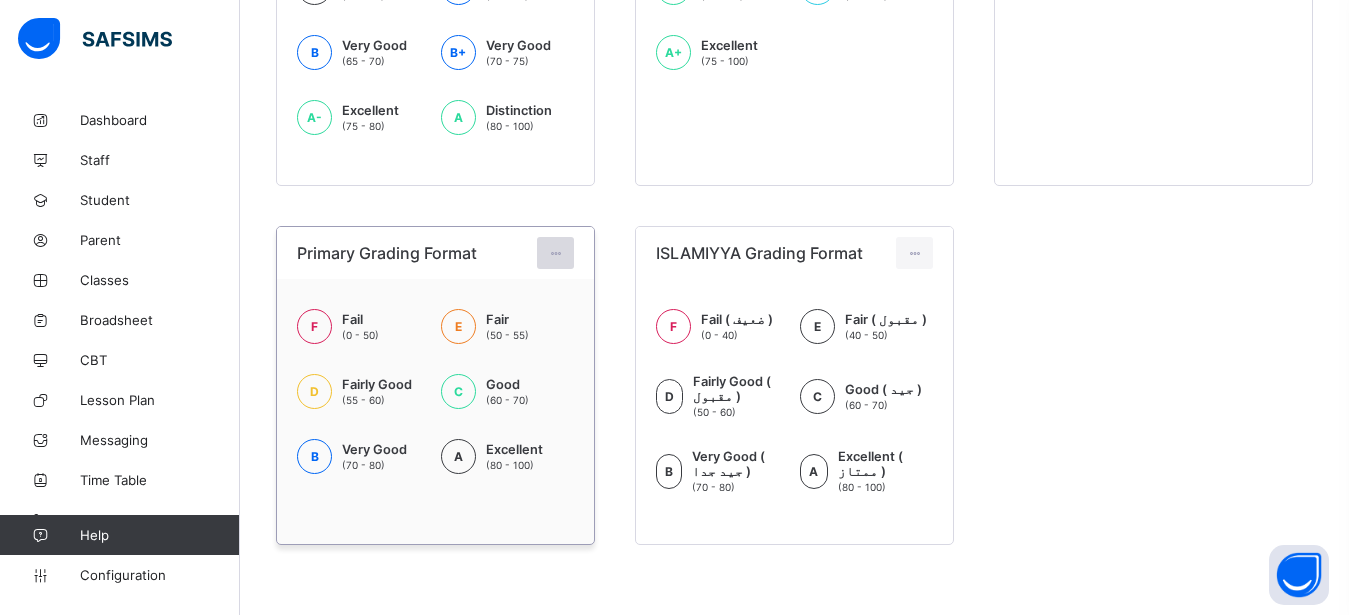 click at bounding box center [555, 253] 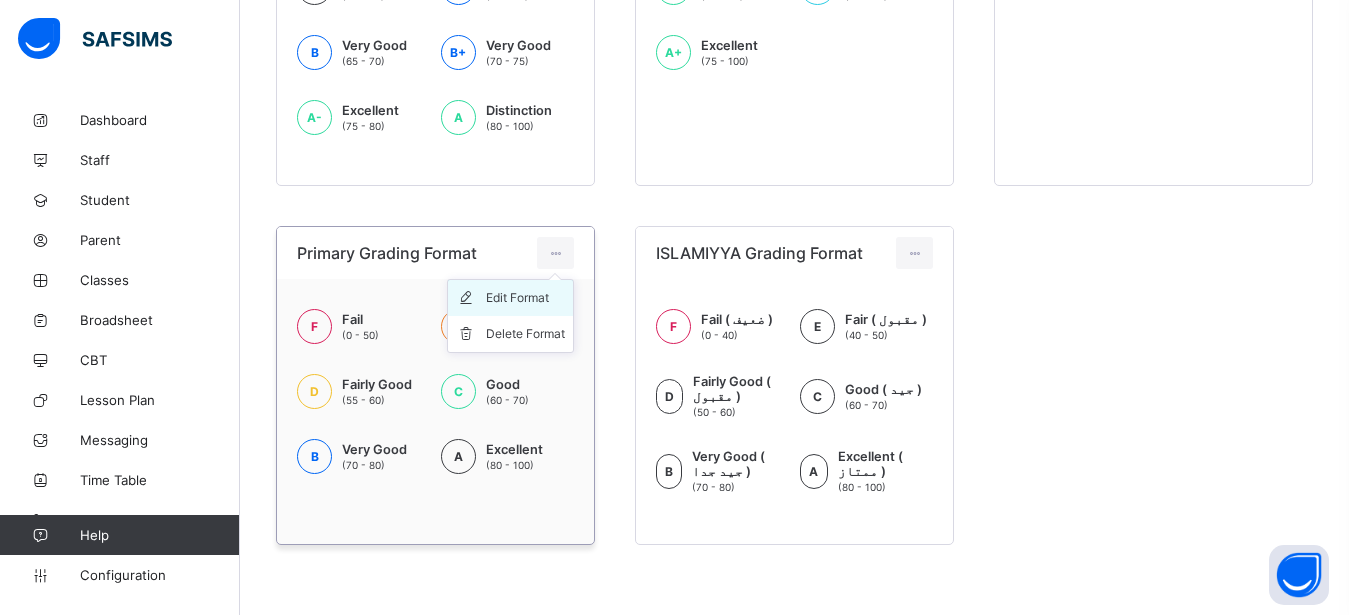 click on "Edit Format" at bounding box center (525, 298) 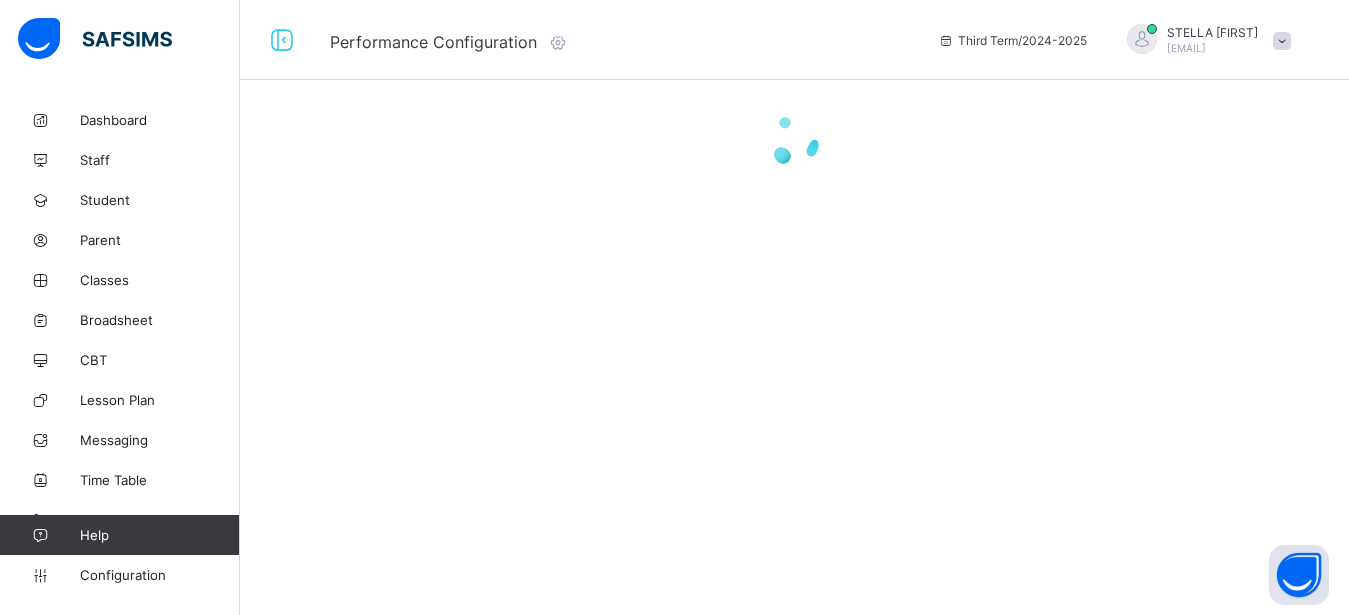 scroll, scrollTop: 0, scrollLeft: 0, axis: both 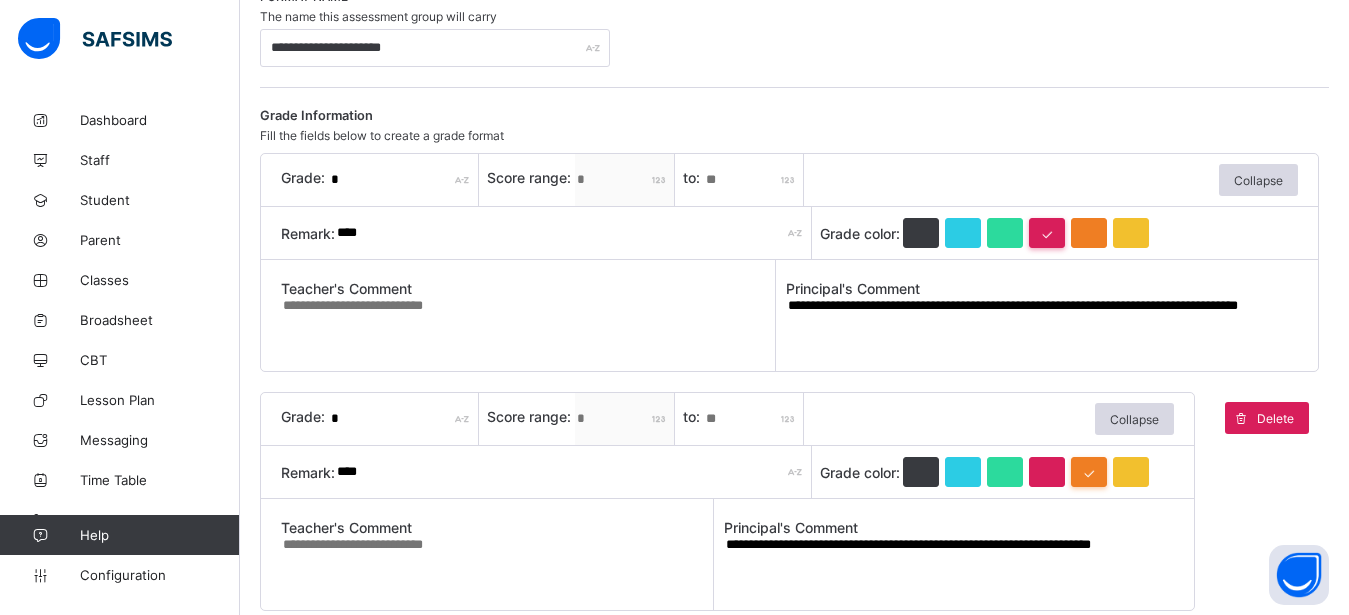 drag, startPoint x: 803, startPoint y: 299, endPoint x: 970, endPoint y: 330, distance: 169.85287 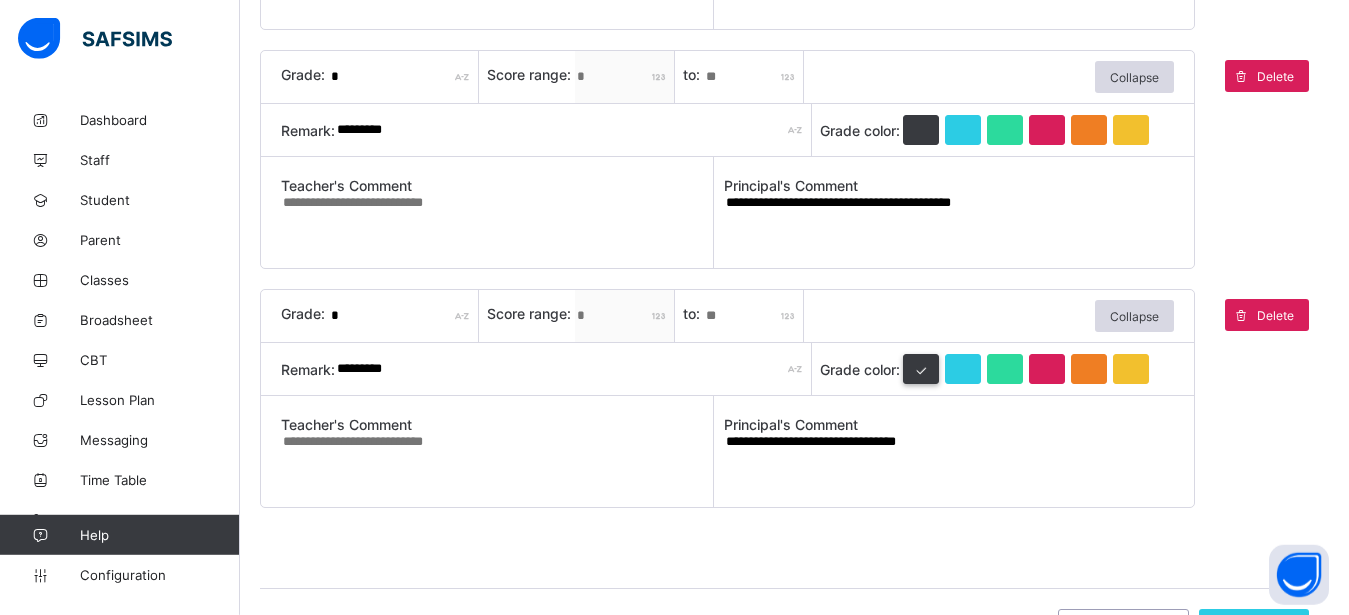 scroll, scrollTop: 1364, scrollLeft: 0, axis: vertical 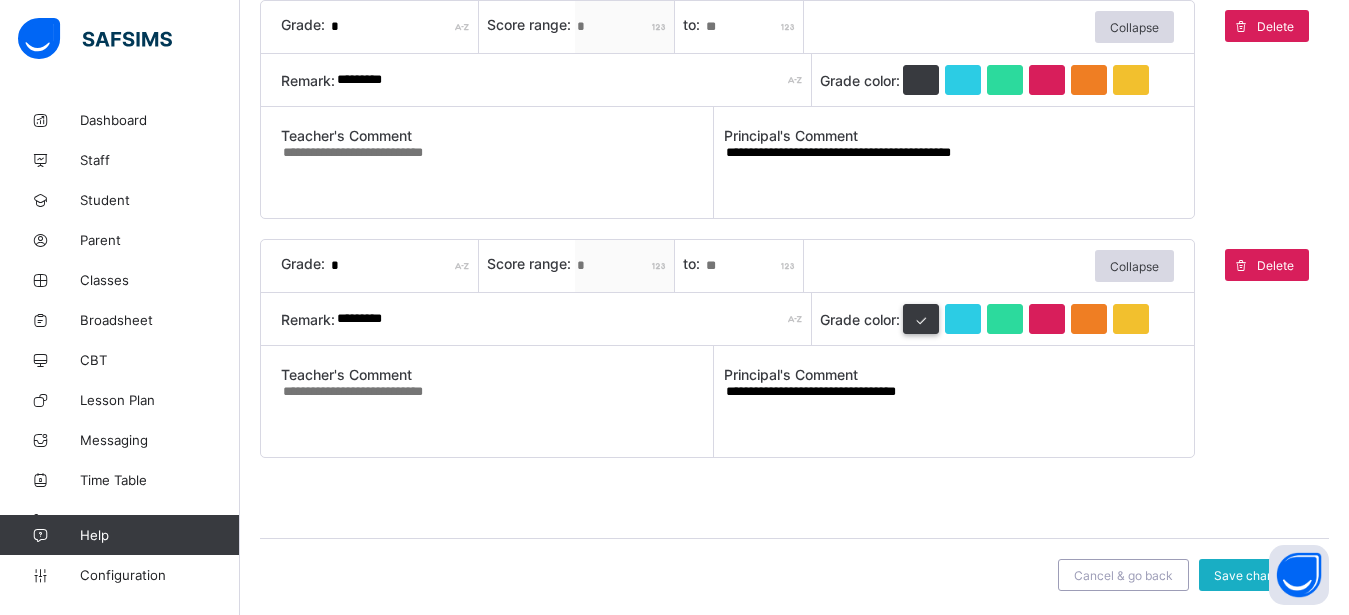 type on "**********" 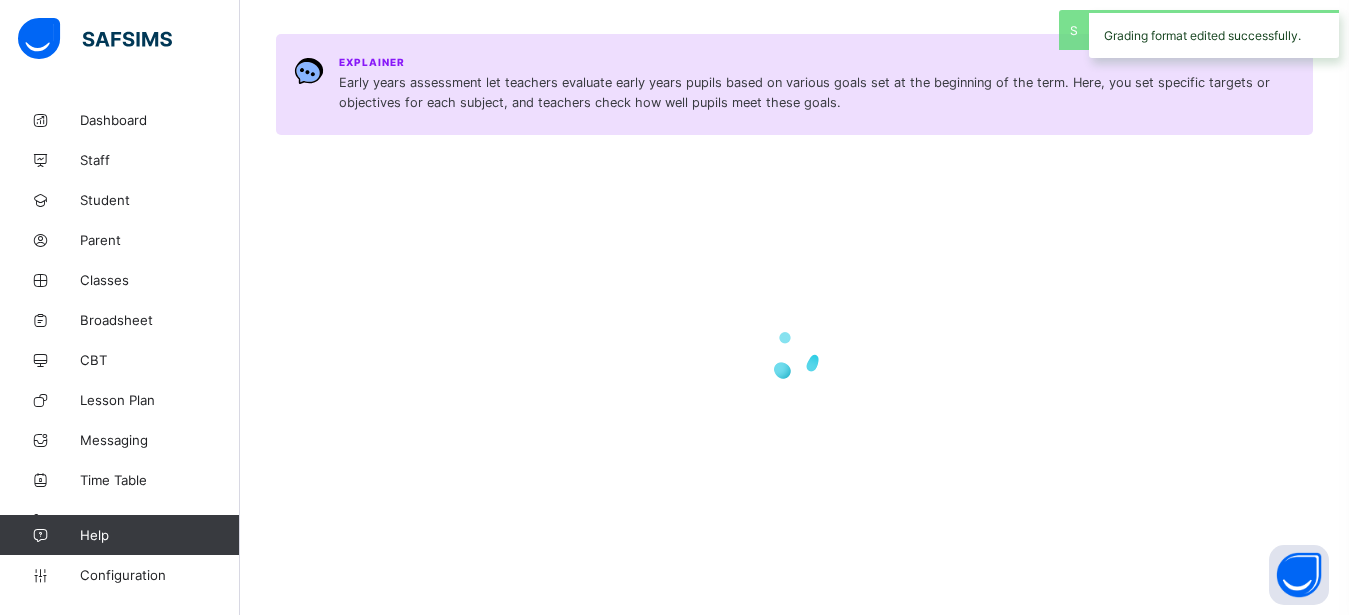 scroll, scrollTop: 242, scrollLeft: 0, axis: vertical 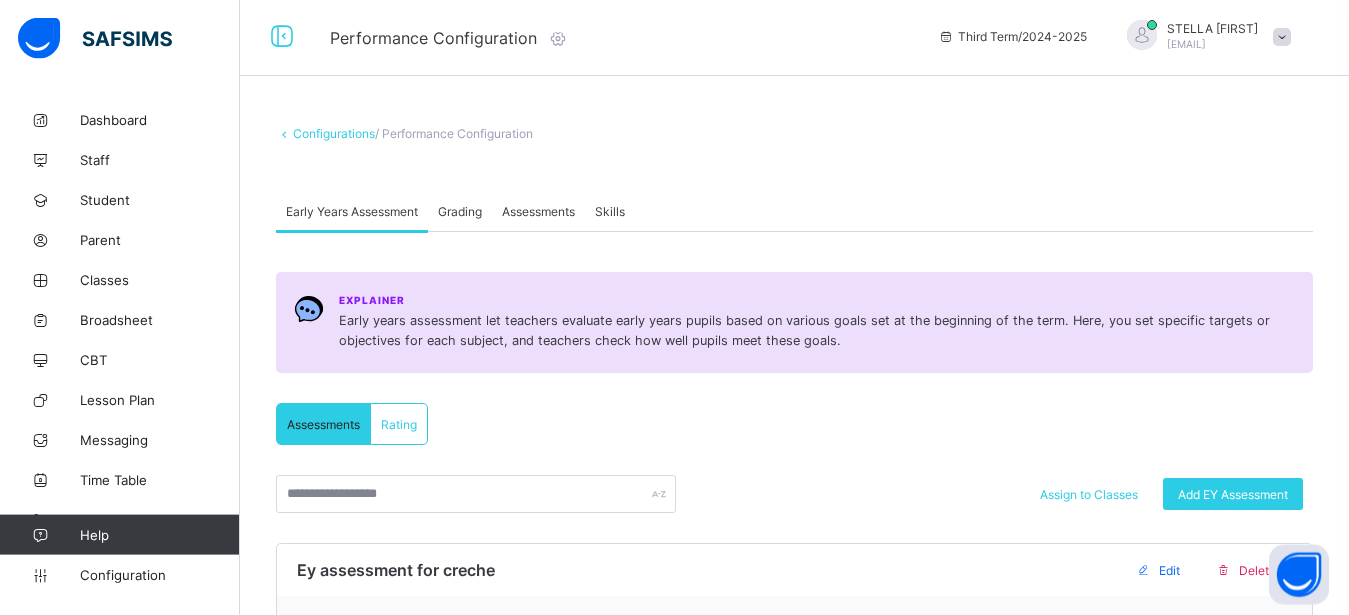 click on "Grading" at bounding box center (460, 211) 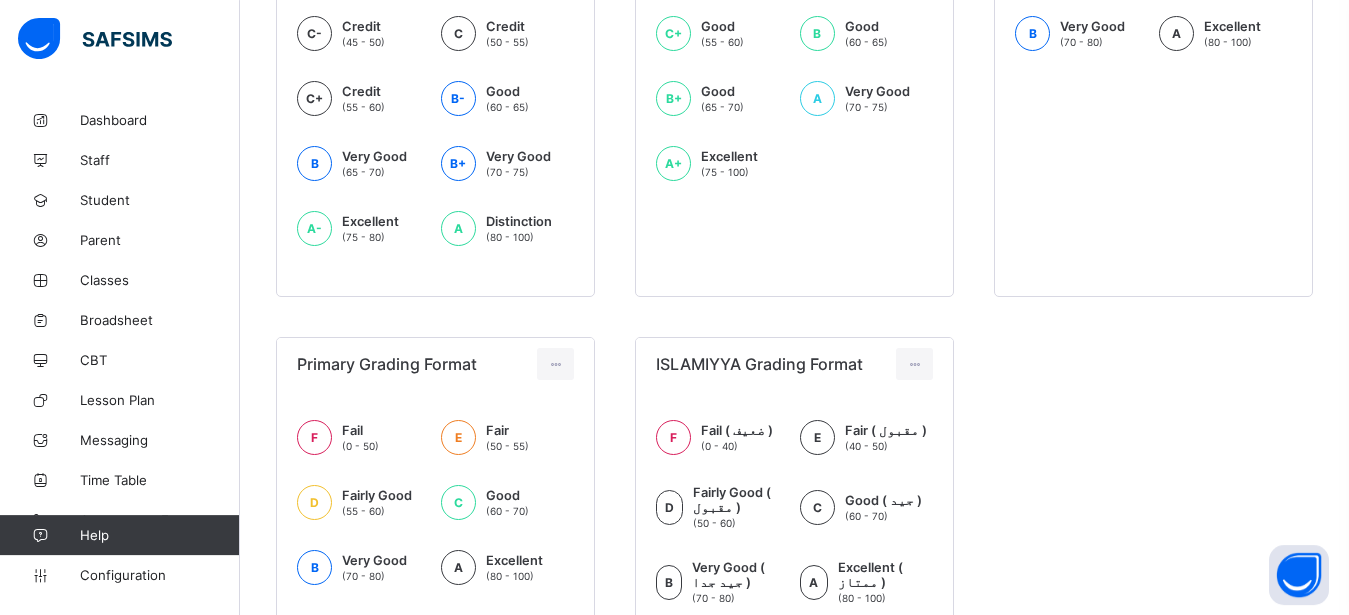 scroll, scrollTop: 647, scrollLeft: 0, axis: vertical 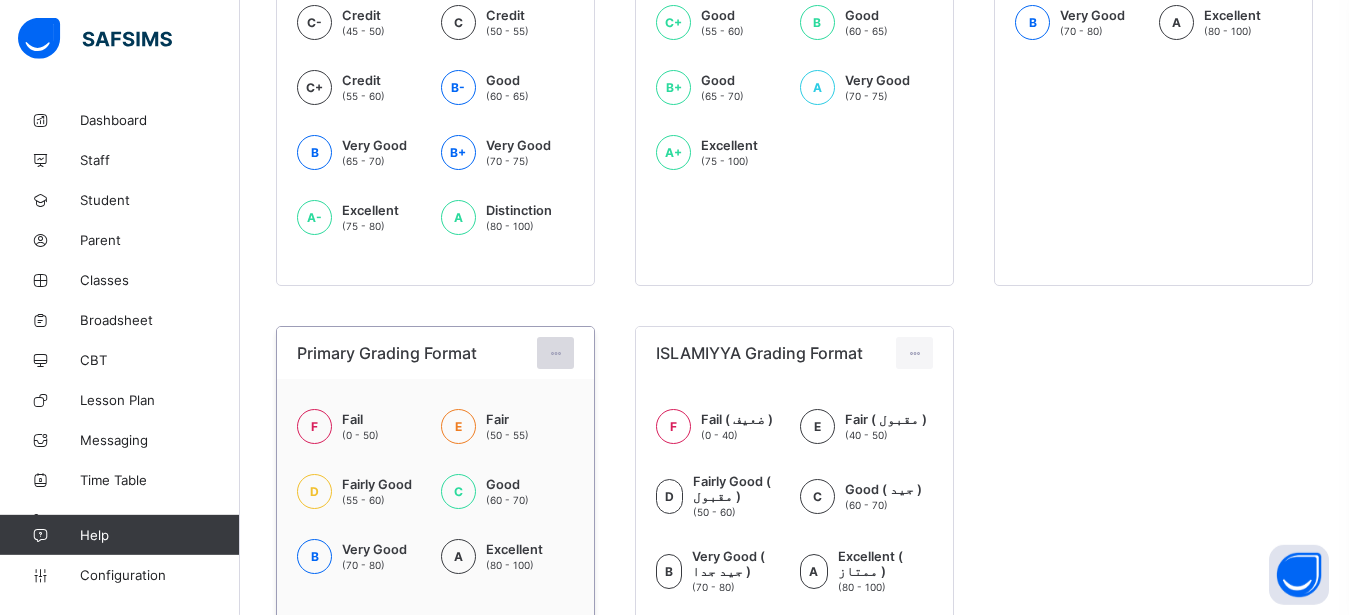 click at bounding box center (555, 353) 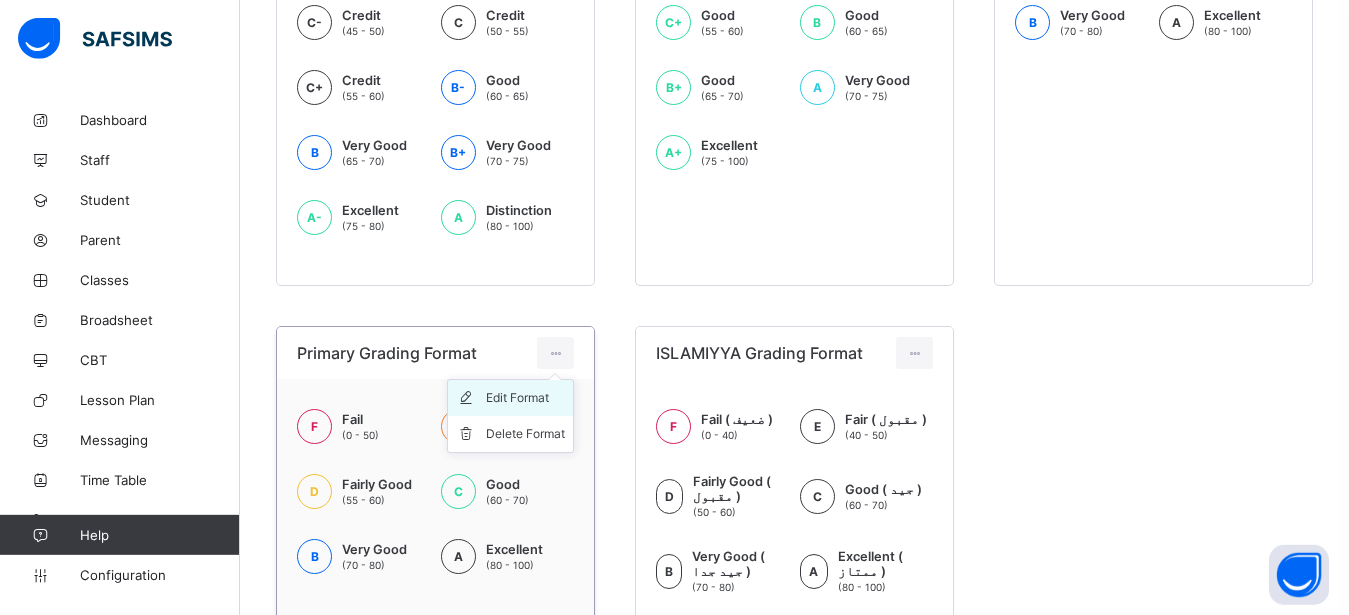 click on "Edit Format" at bounding box center (525, 398) 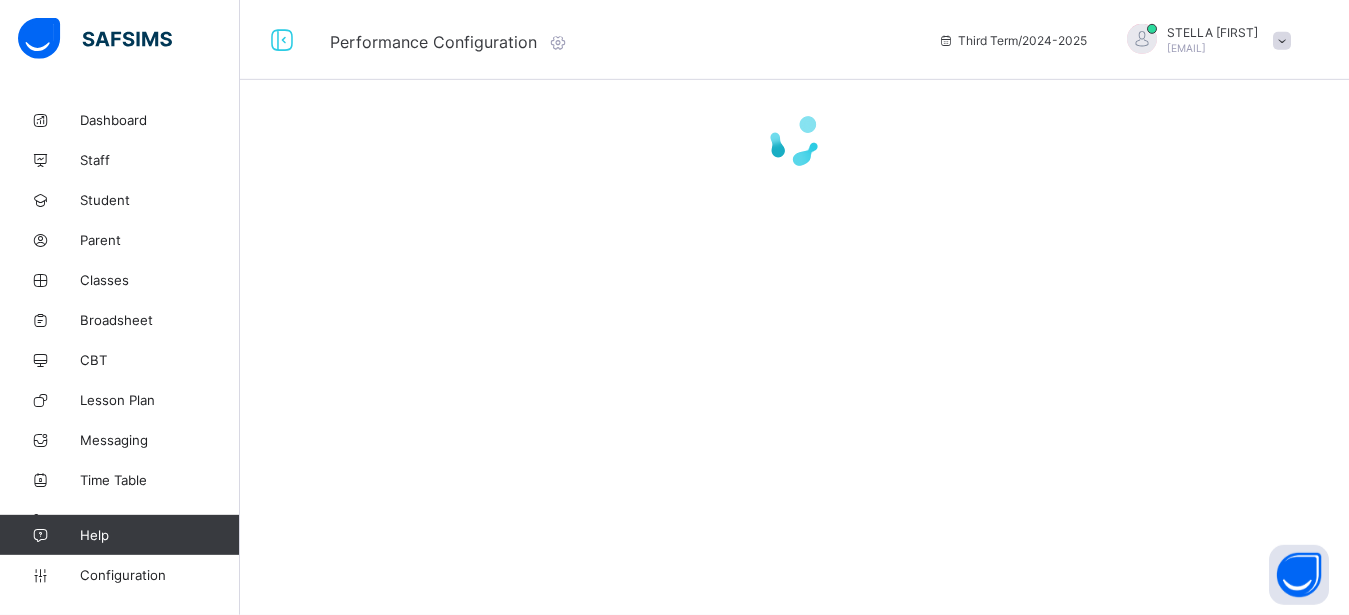 scroll, scrollTop: 0, scrollLeft: 0, axis: both 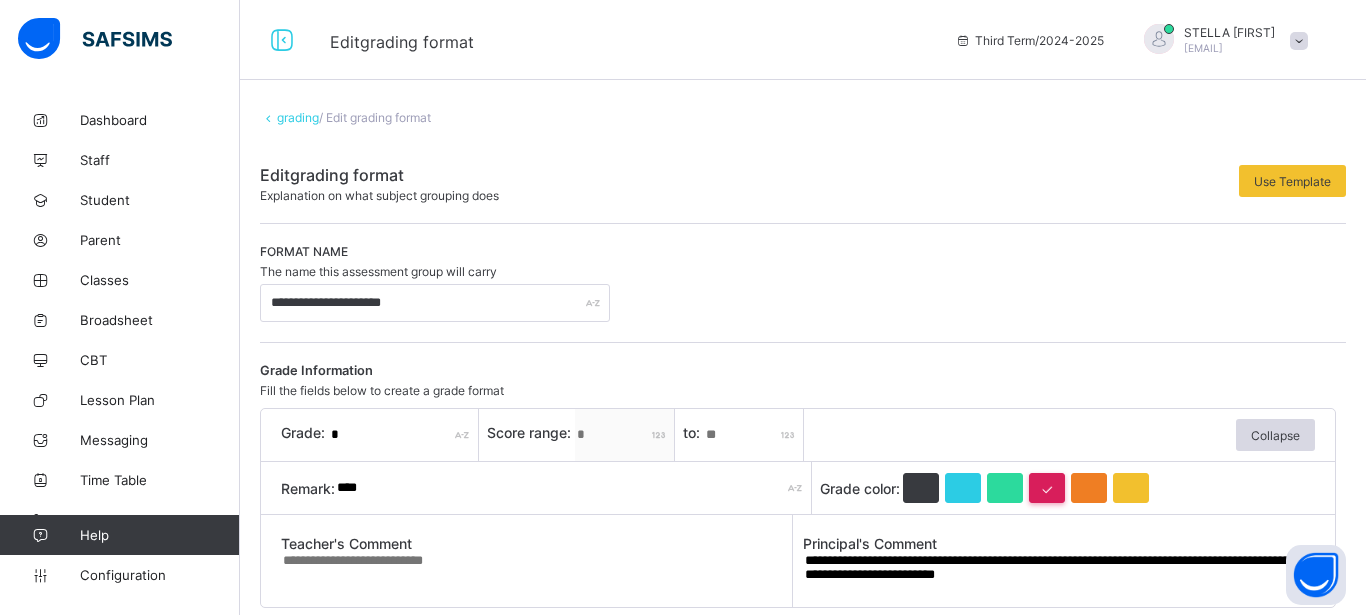 type on "**********" 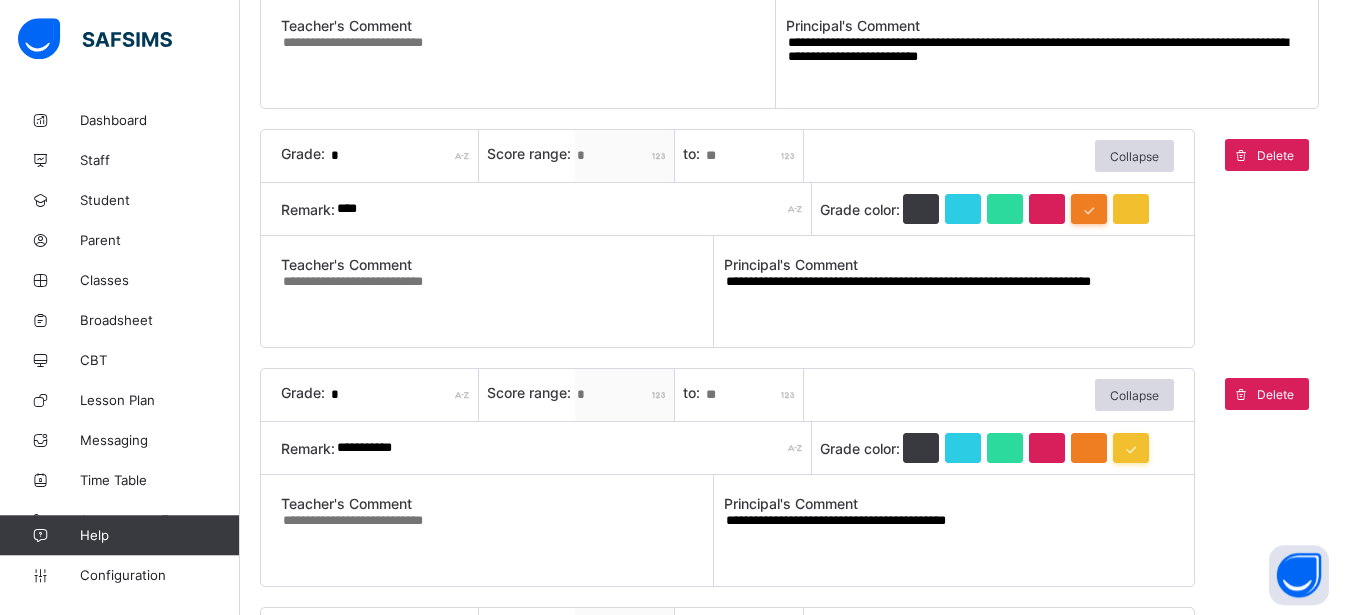 scroll, scrollTop: 521, scrollLeft: 0, axis: vertical 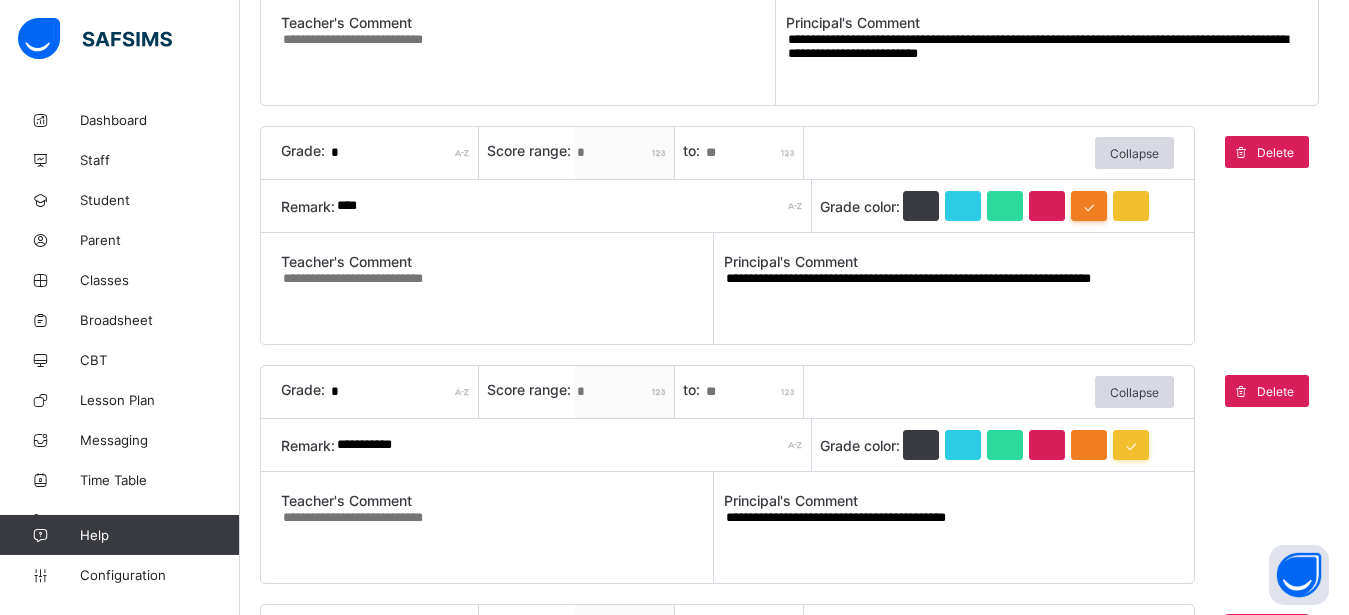 click on "**********" at bounding box center [727, 288] 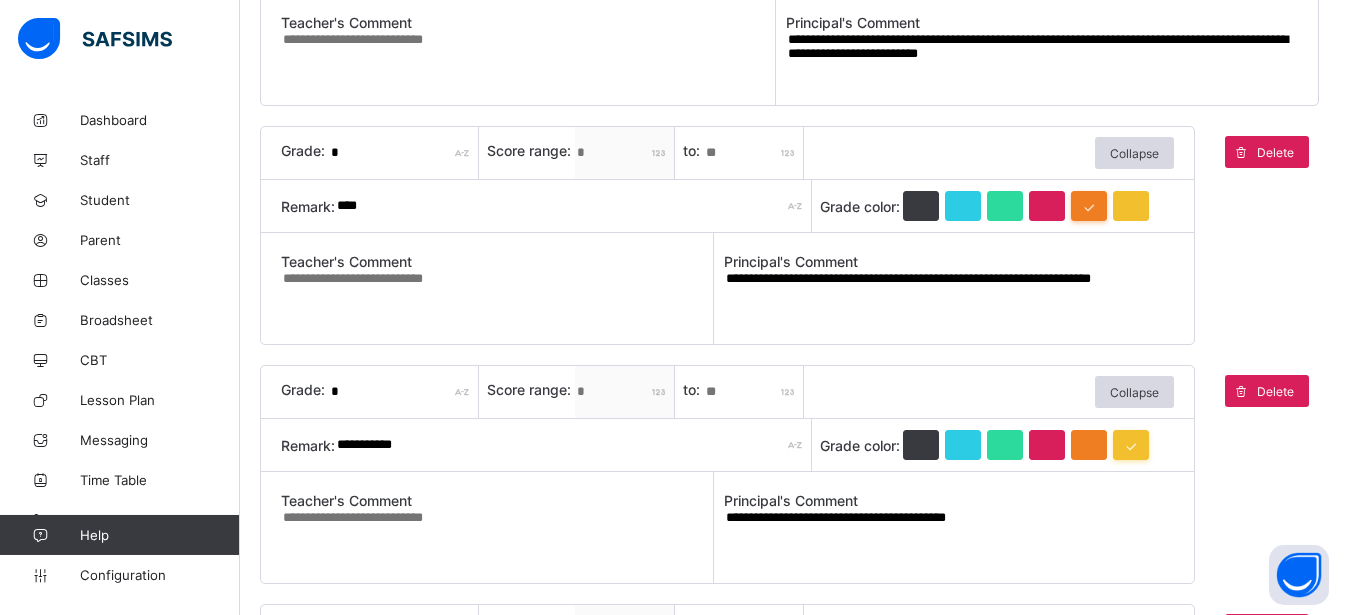 drag, startPoint x: 743, startPoint y: 278, endPoint x: 831, endPoint y: 294, distance: 89.44272 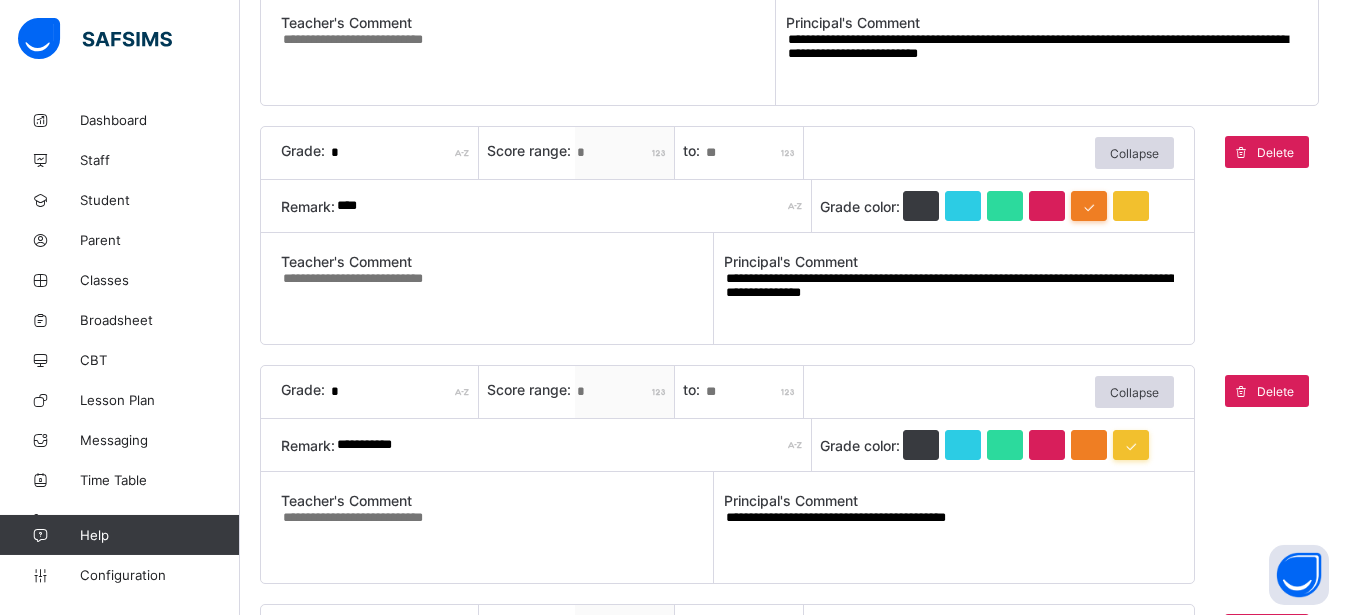 type on "**********" 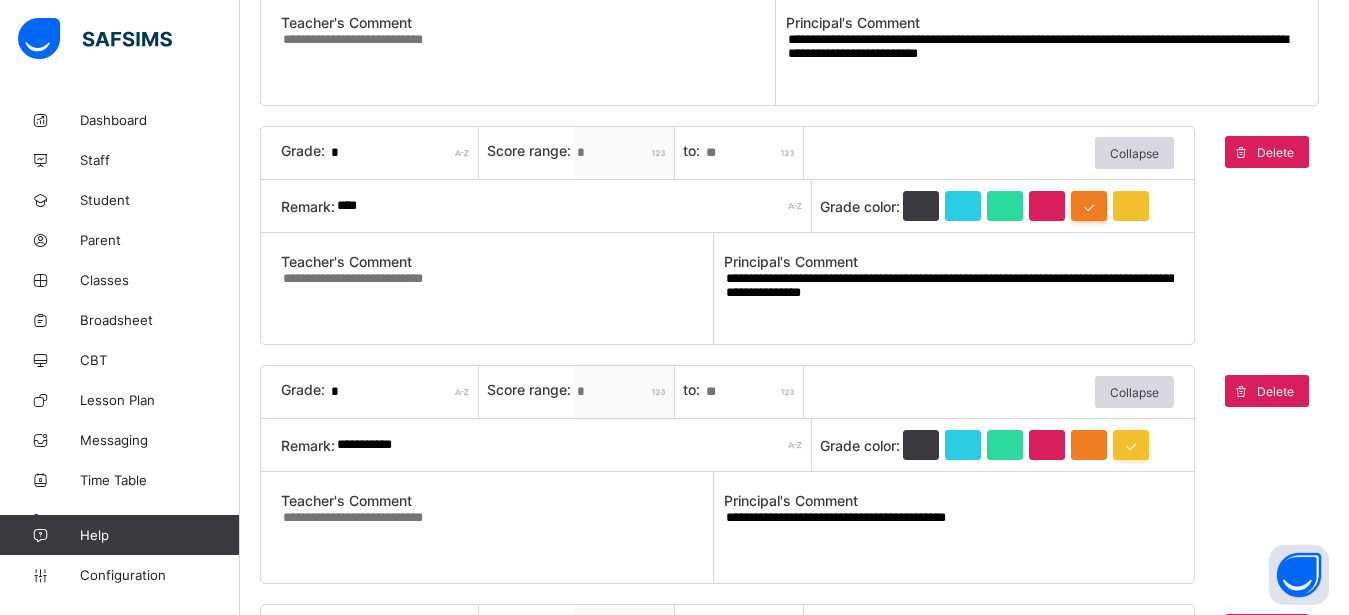 drag, startPoint x: 744, startPoint y: 518, endPoint x: 1156, endPoint y: 513, distance: 412.03033 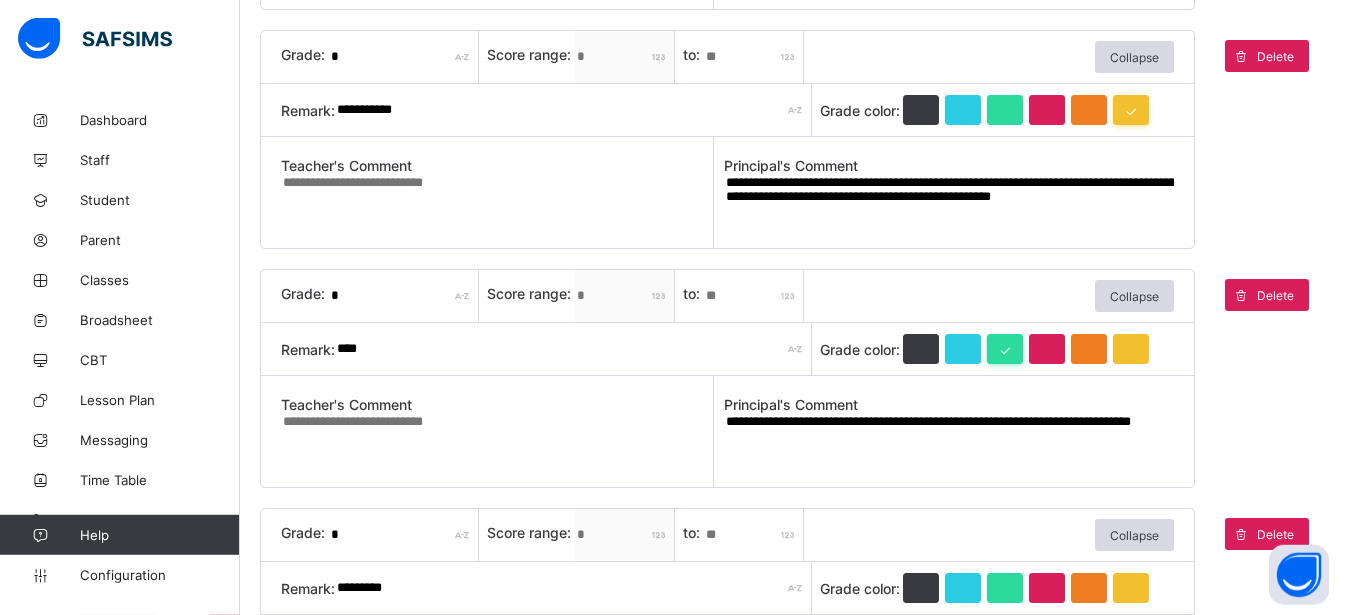 scroll, scrollTop: 889, scrollLeft: 0, axis: vertical 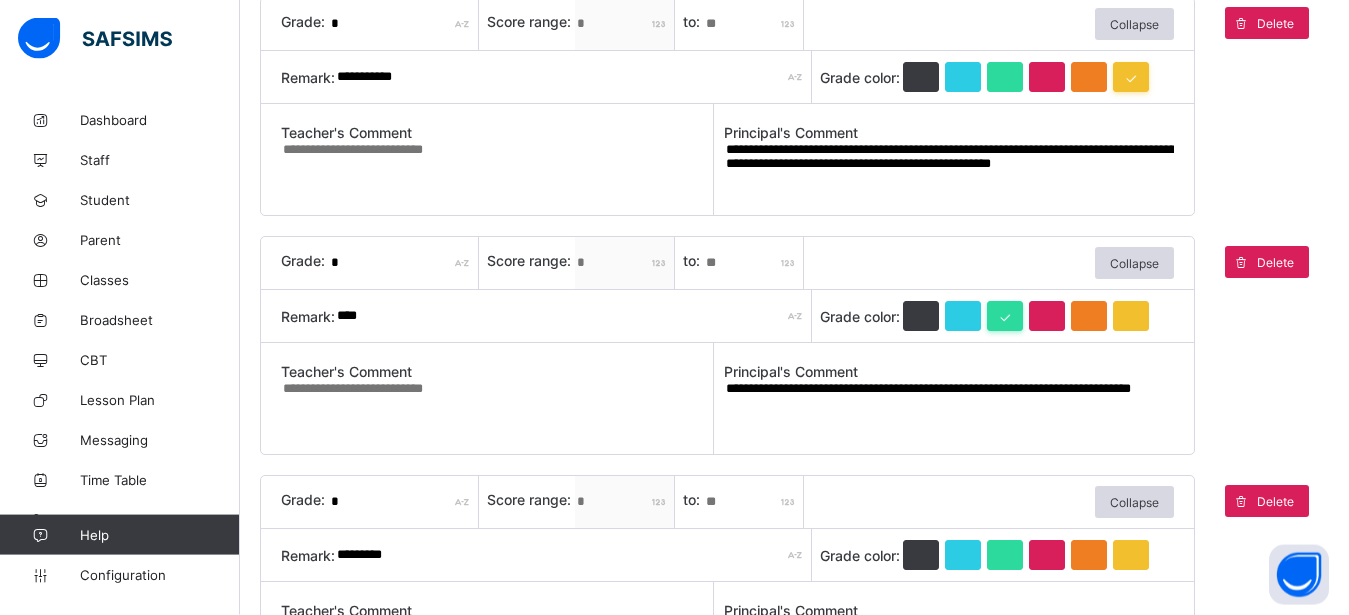 type on "**********" 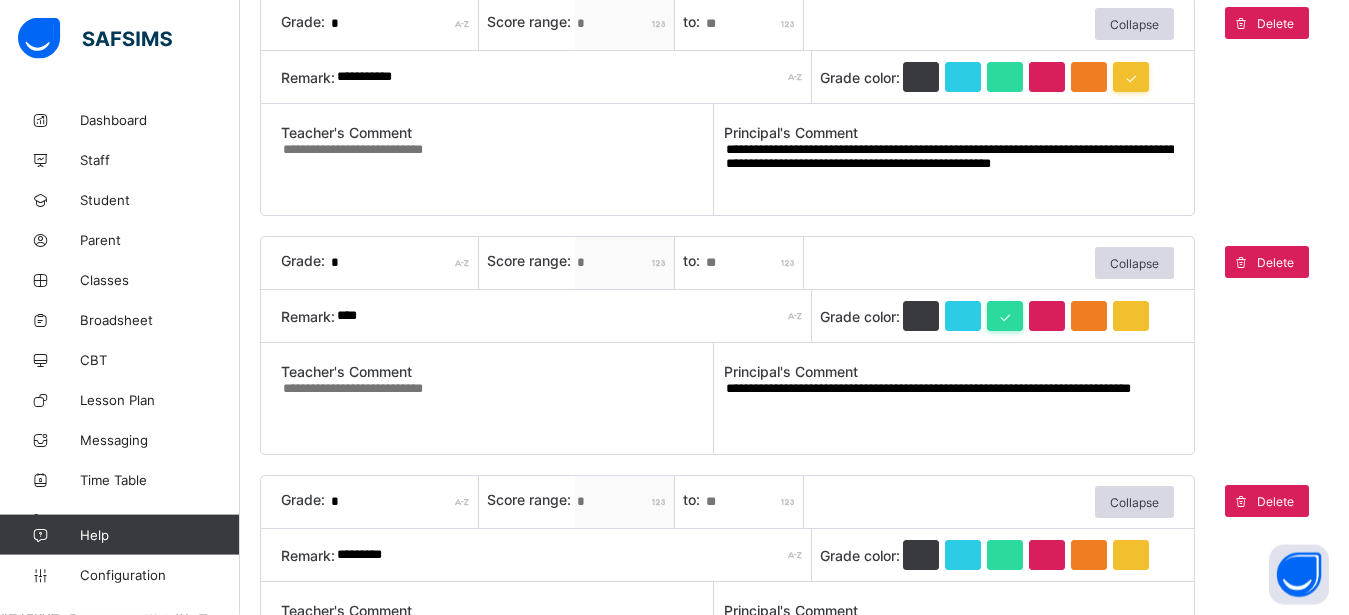 drag, startPoint x: 742, startPoint y: 389, endPoint x: 970, endPoint y: 403, distance: 228.42941 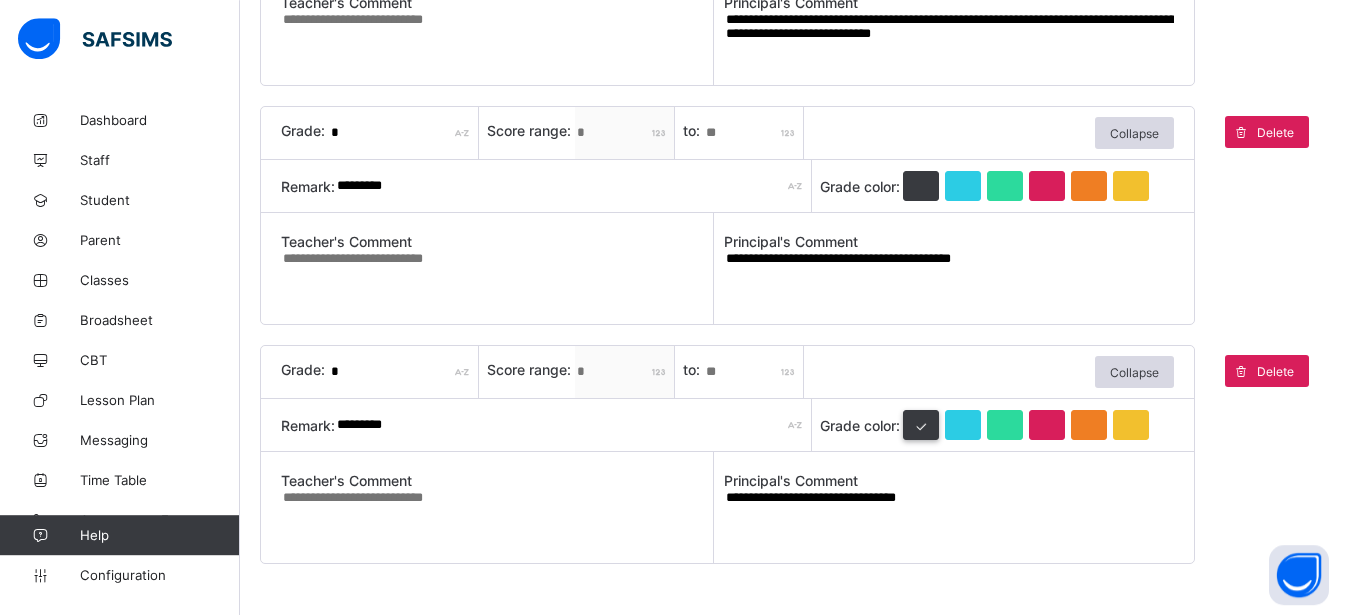 scroll, scrollTop: 1261, scrollLeft: 0, axis: vertical 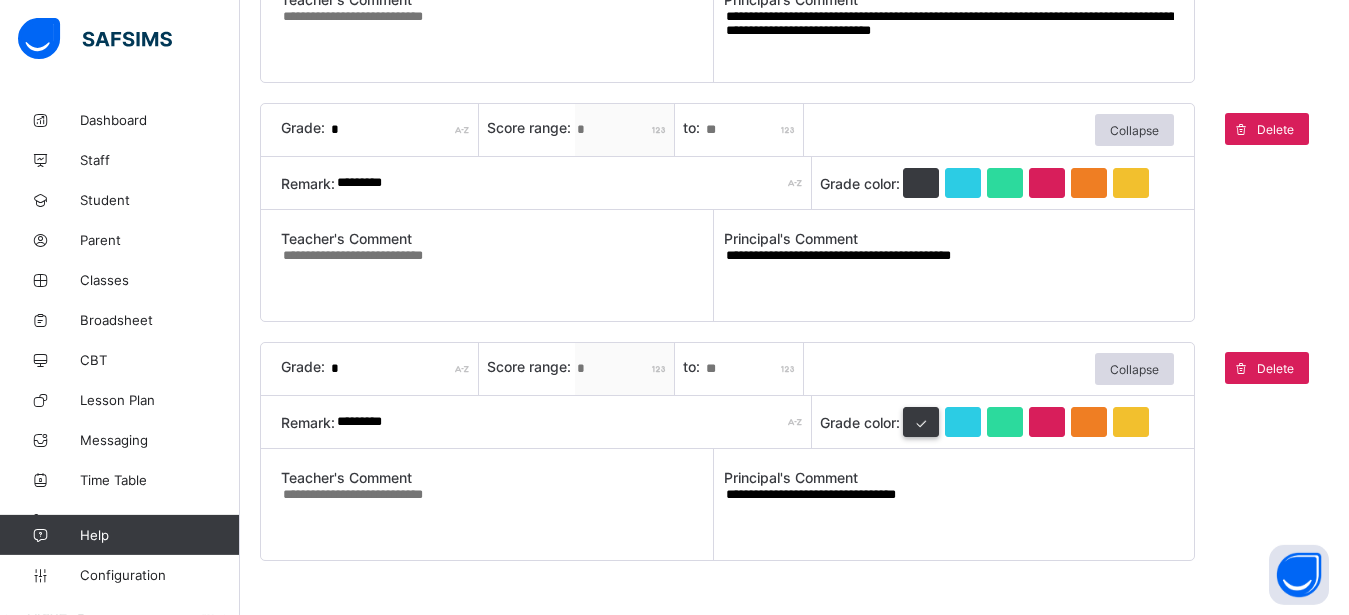type on "**********" 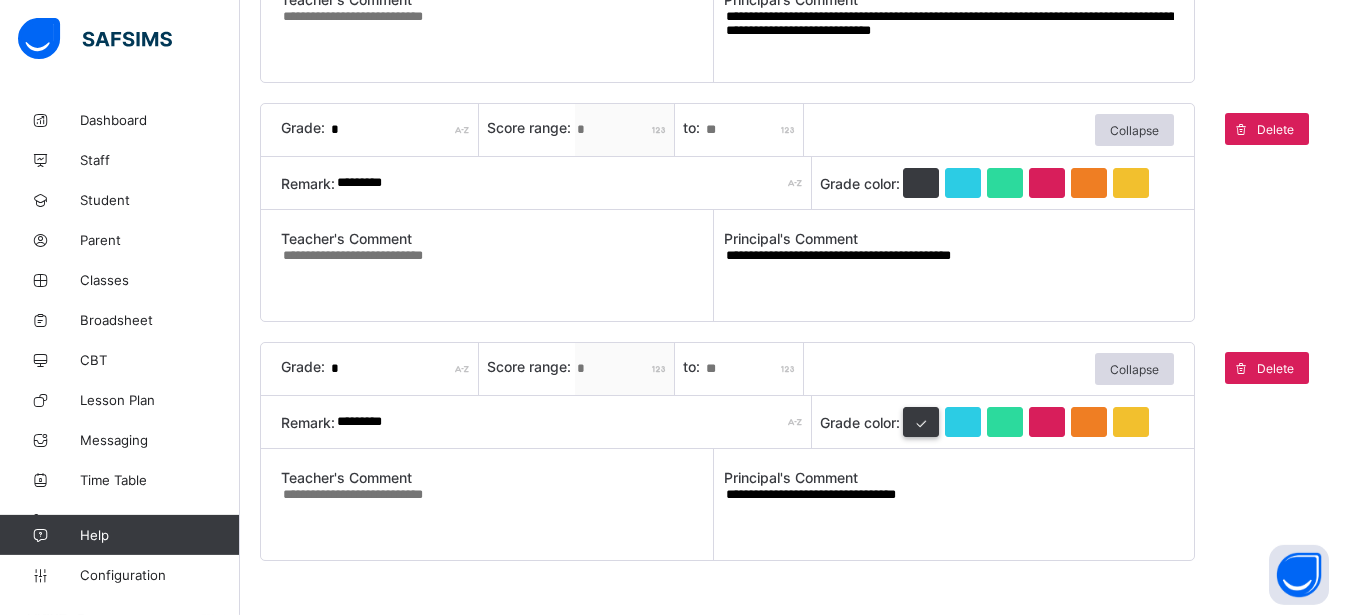 drag, startPoint x: 737, startPoint y: 249, endPoint x: 748, endPoint y: 256, distance: 13.038404 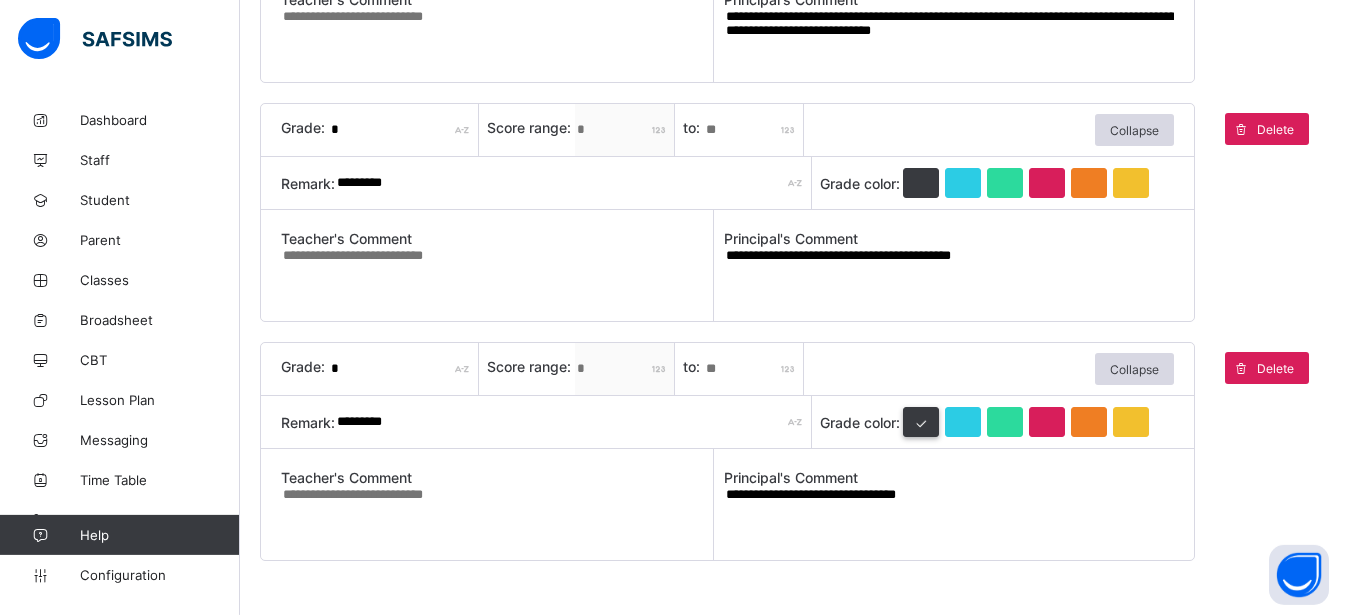drag, startPoint x: 742, startPoint y: 254, endPoint x: 1087, endPoint y: 258, distance: 345.0232 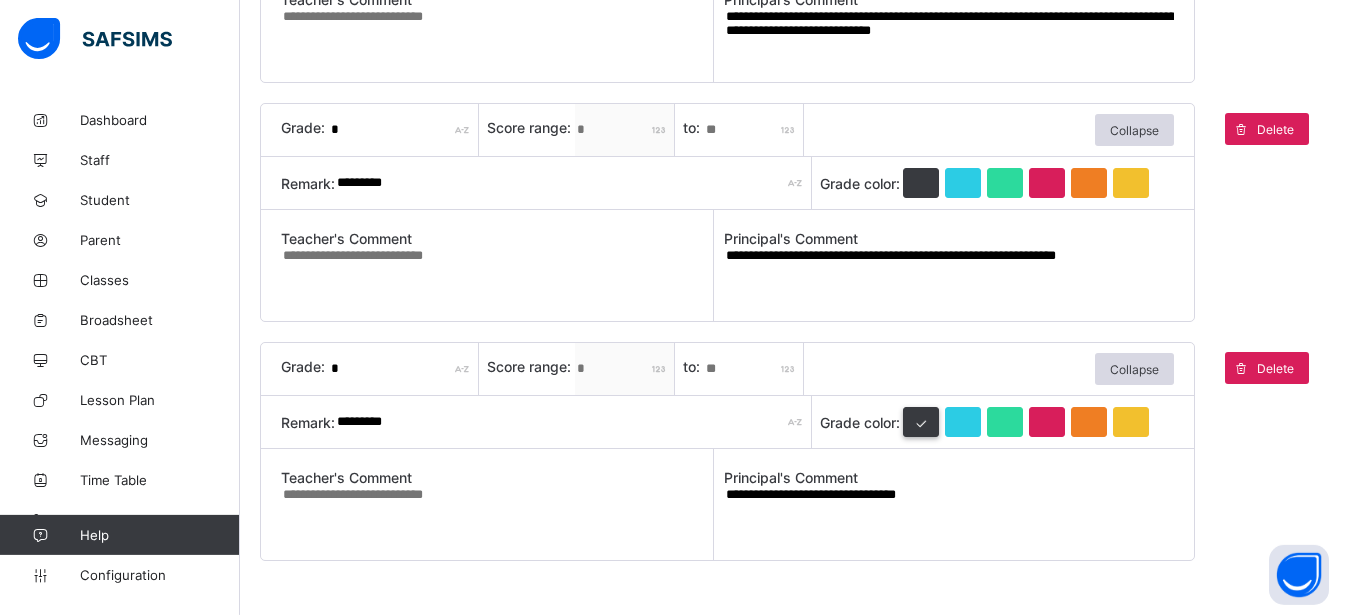 type on "**********" 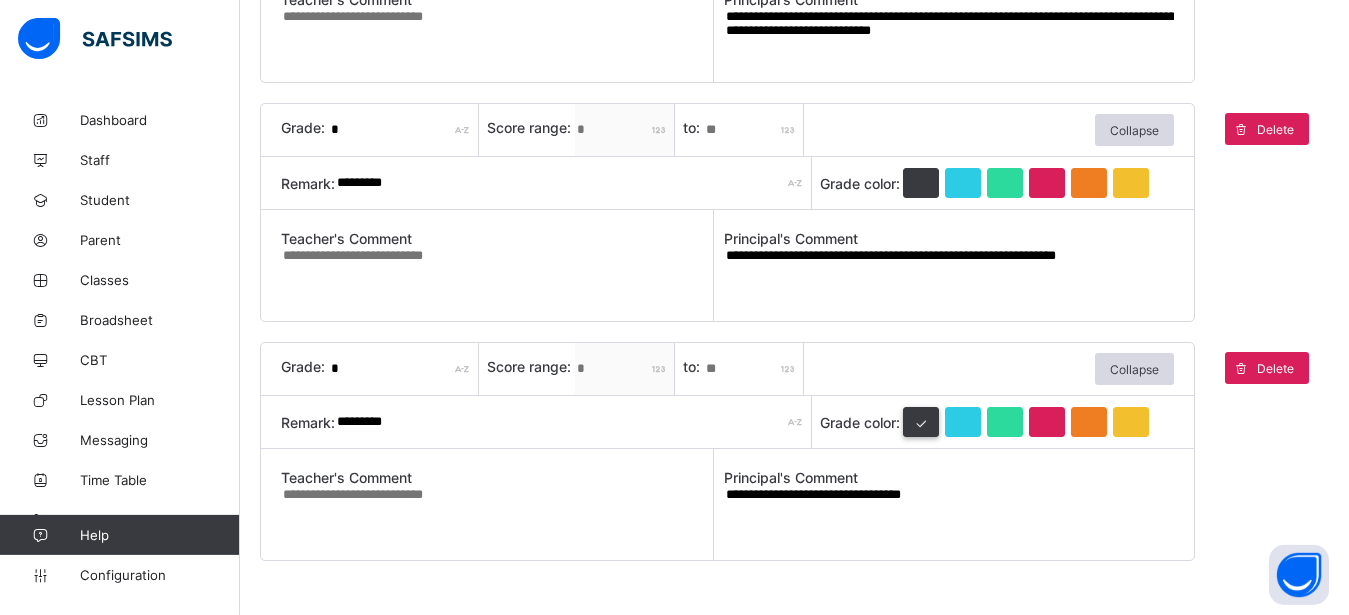 scroll, scrollTop: 1364, scrollLeft: 0, axis: vertical 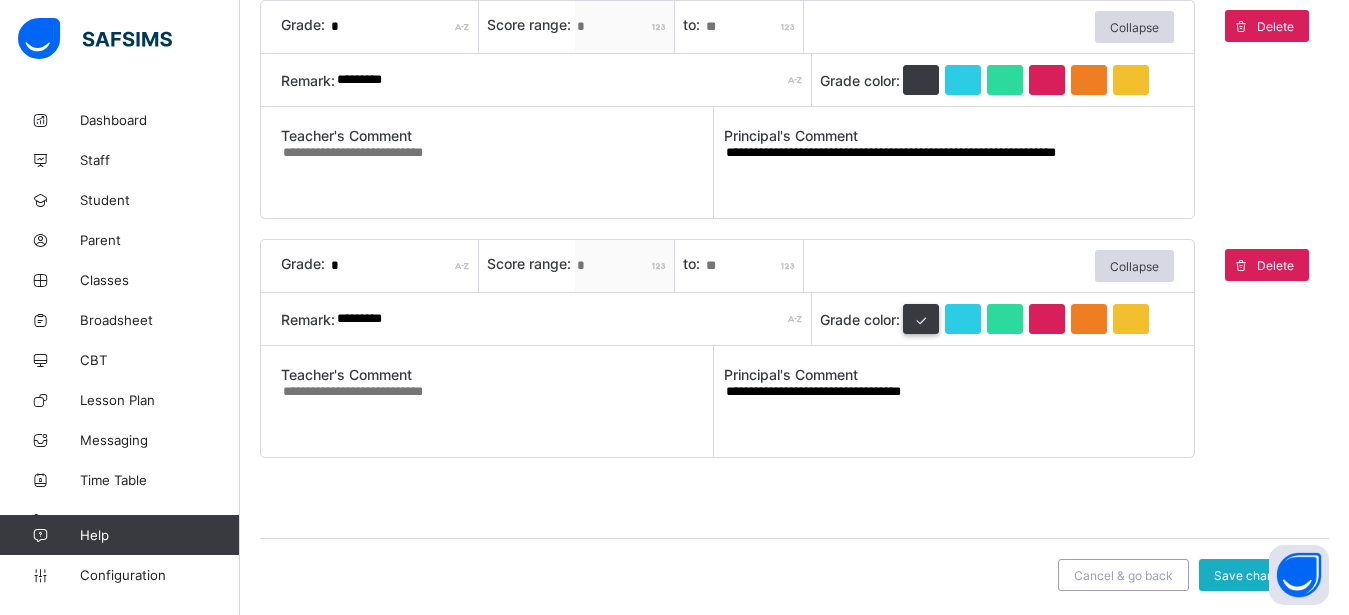 type on "**********" 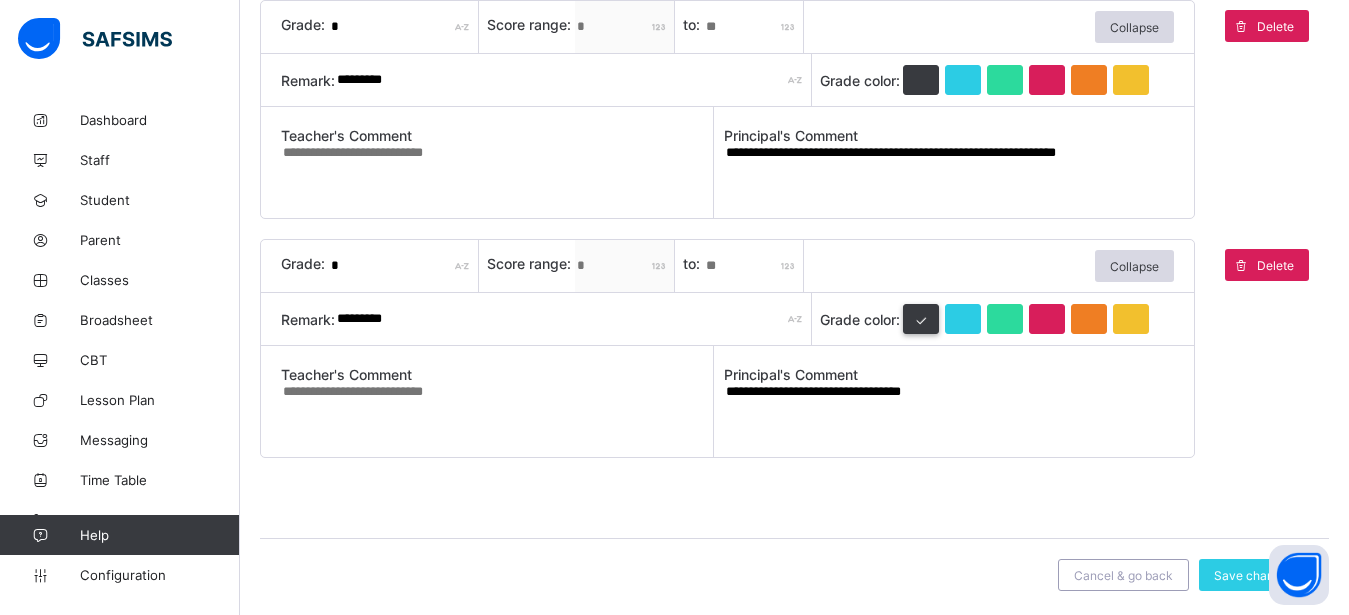 click on "**********" at bounding box center (949, 408) 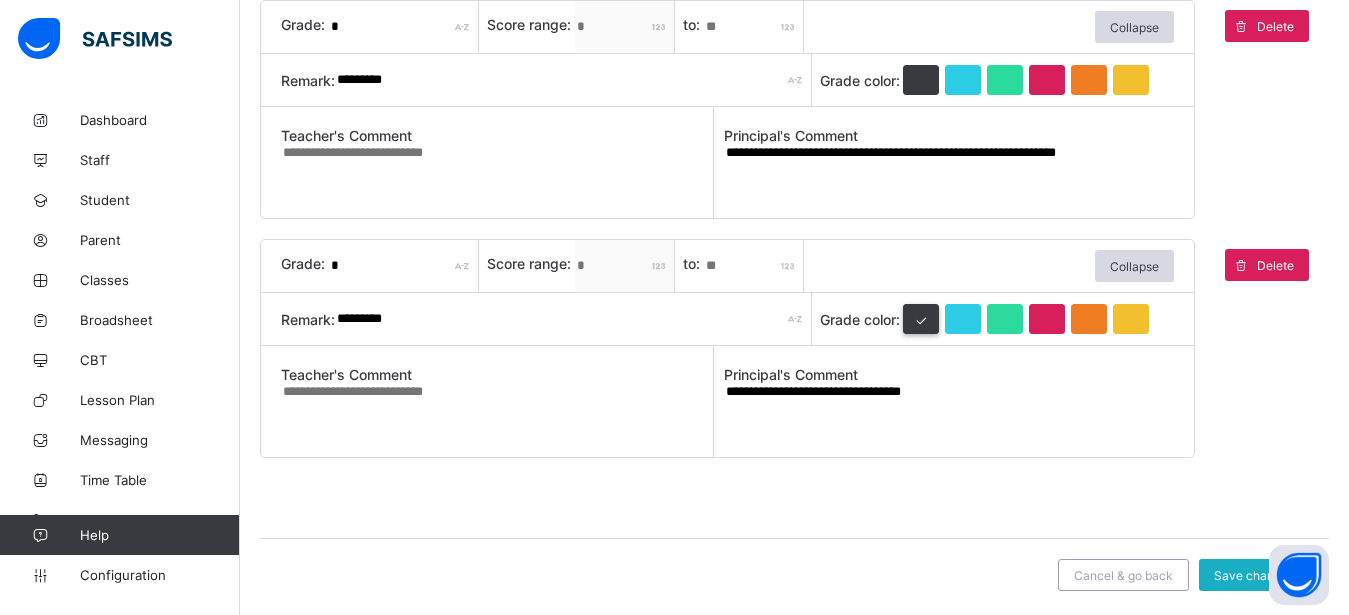click on "Save changes" at bounding box center [1254, 575] 